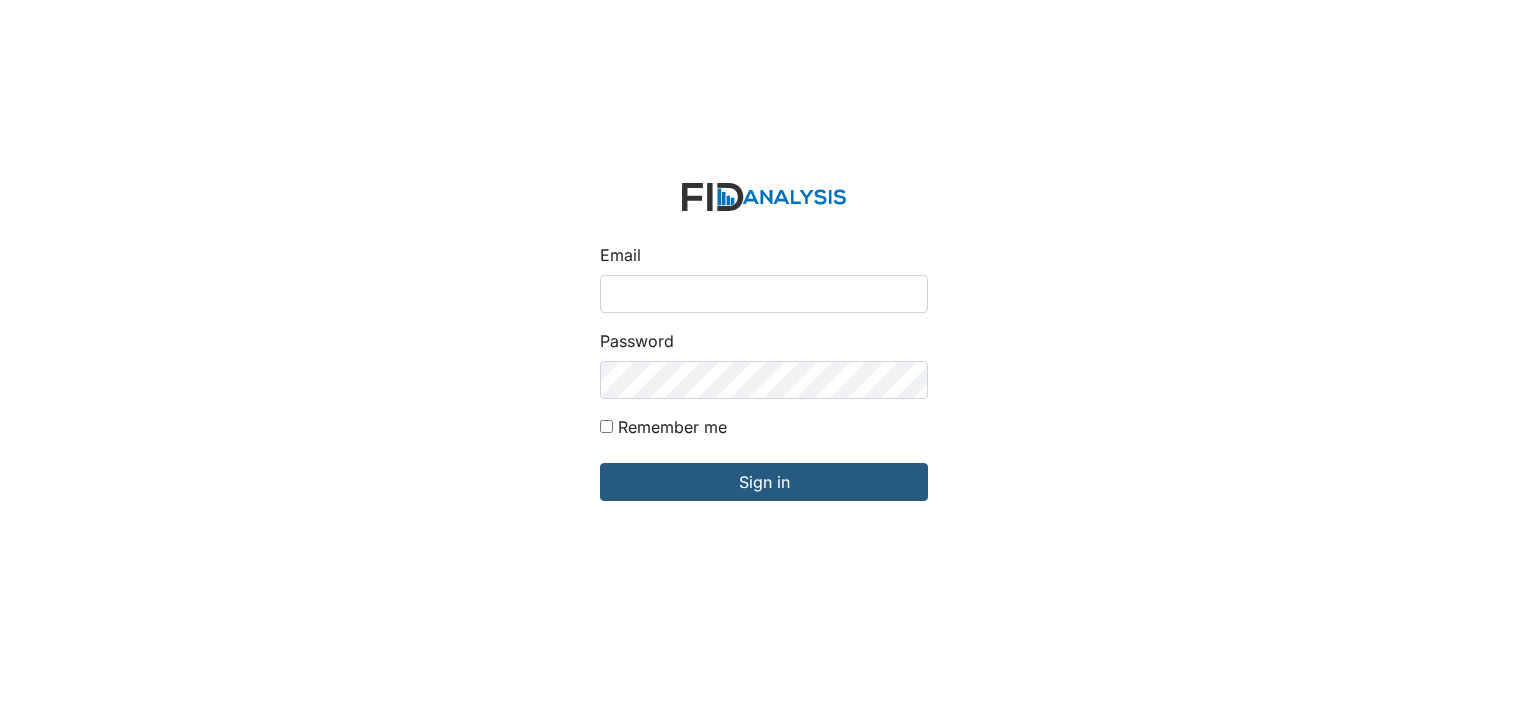 scroll, scrollTop: 0, scrollLeft: 0, axis: both 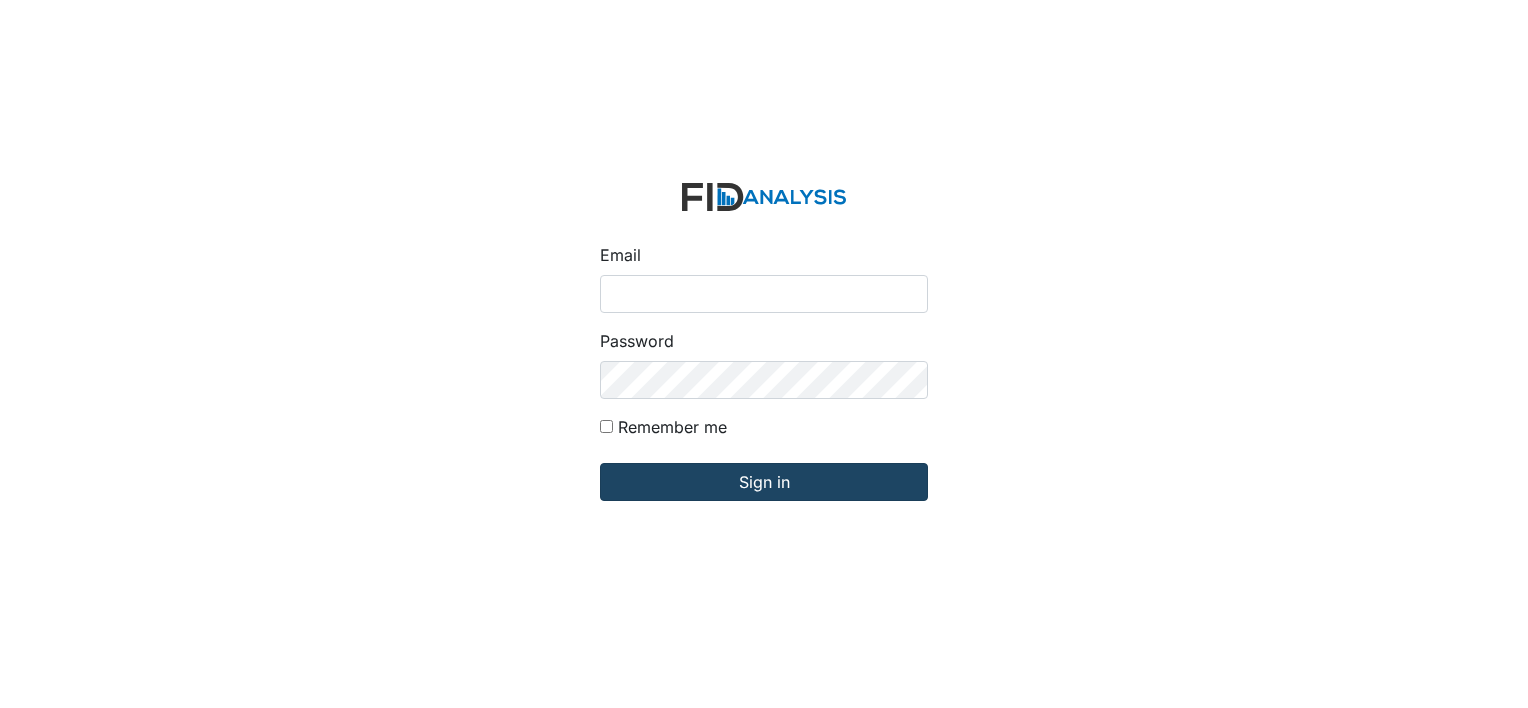 type on "[USERNAME]@example.com" 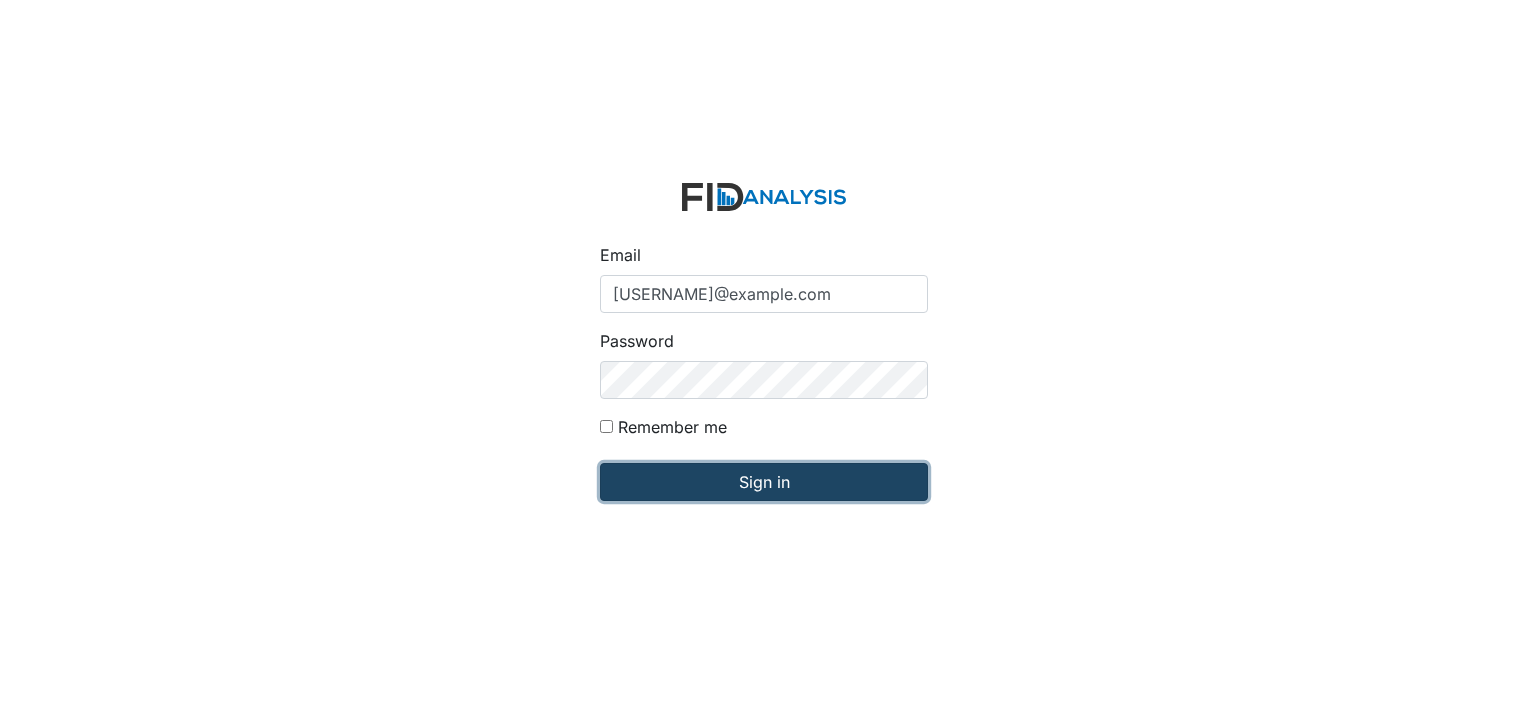 click on "Sign in" at bounding box center (764, 482) 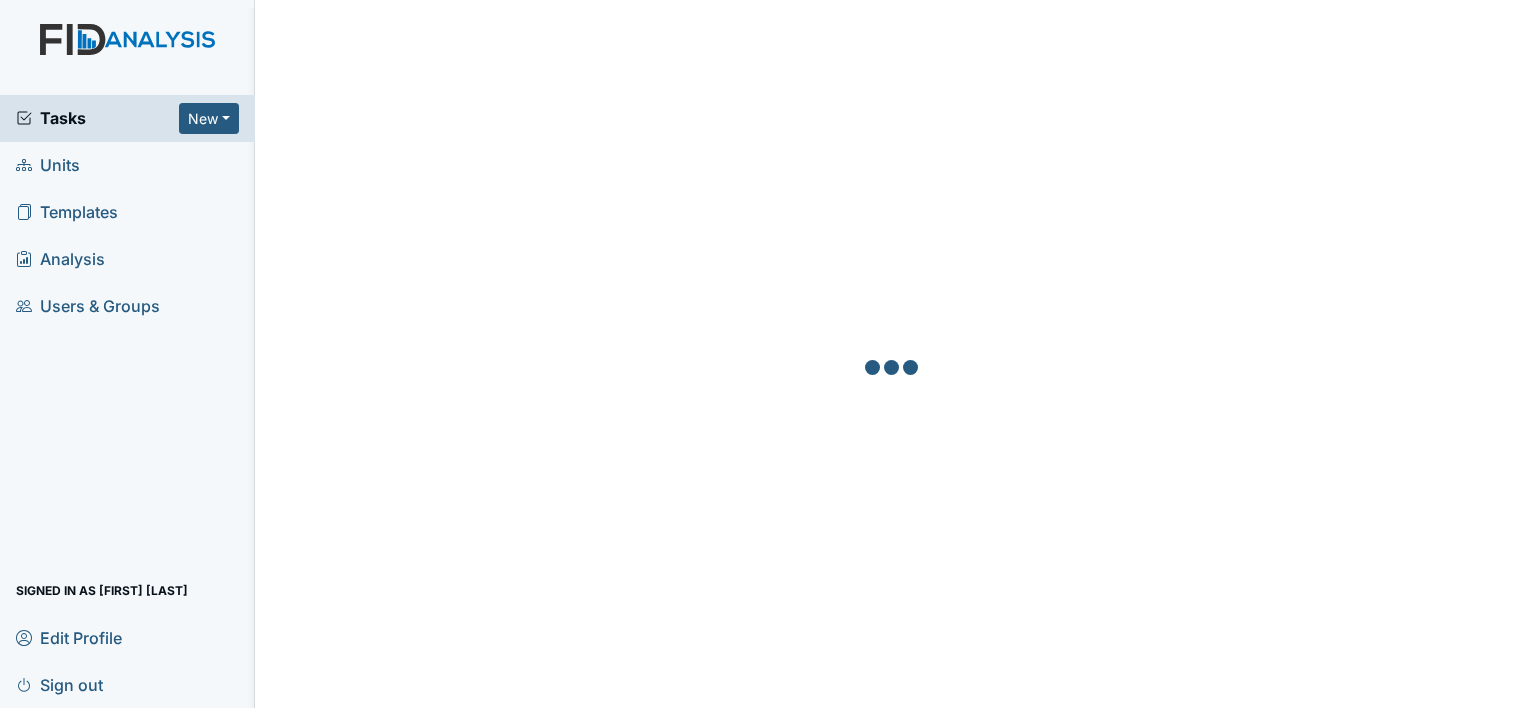 scroll, scrollTop: 0, scrollLeft: 0, axis: both 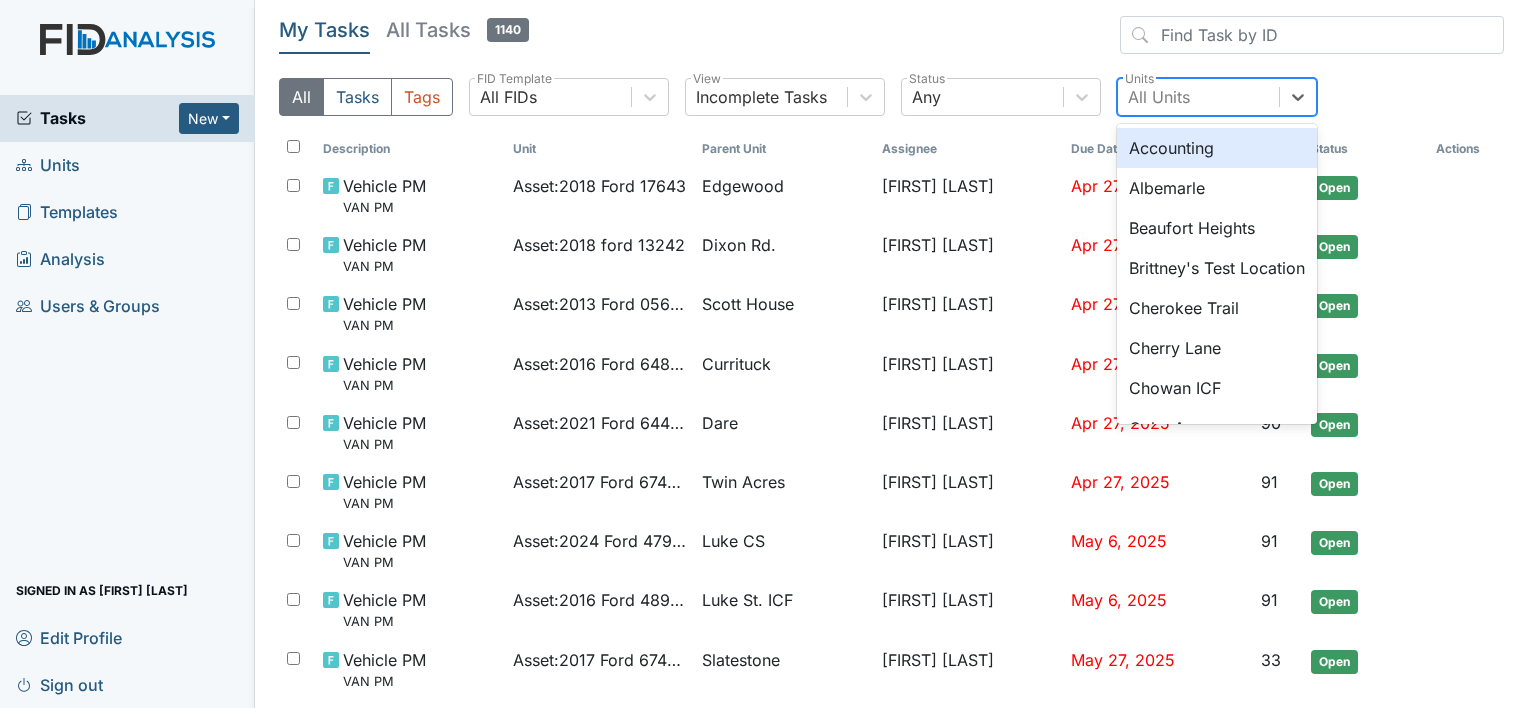 click on "All Units" at bounding box center [1159, 97] 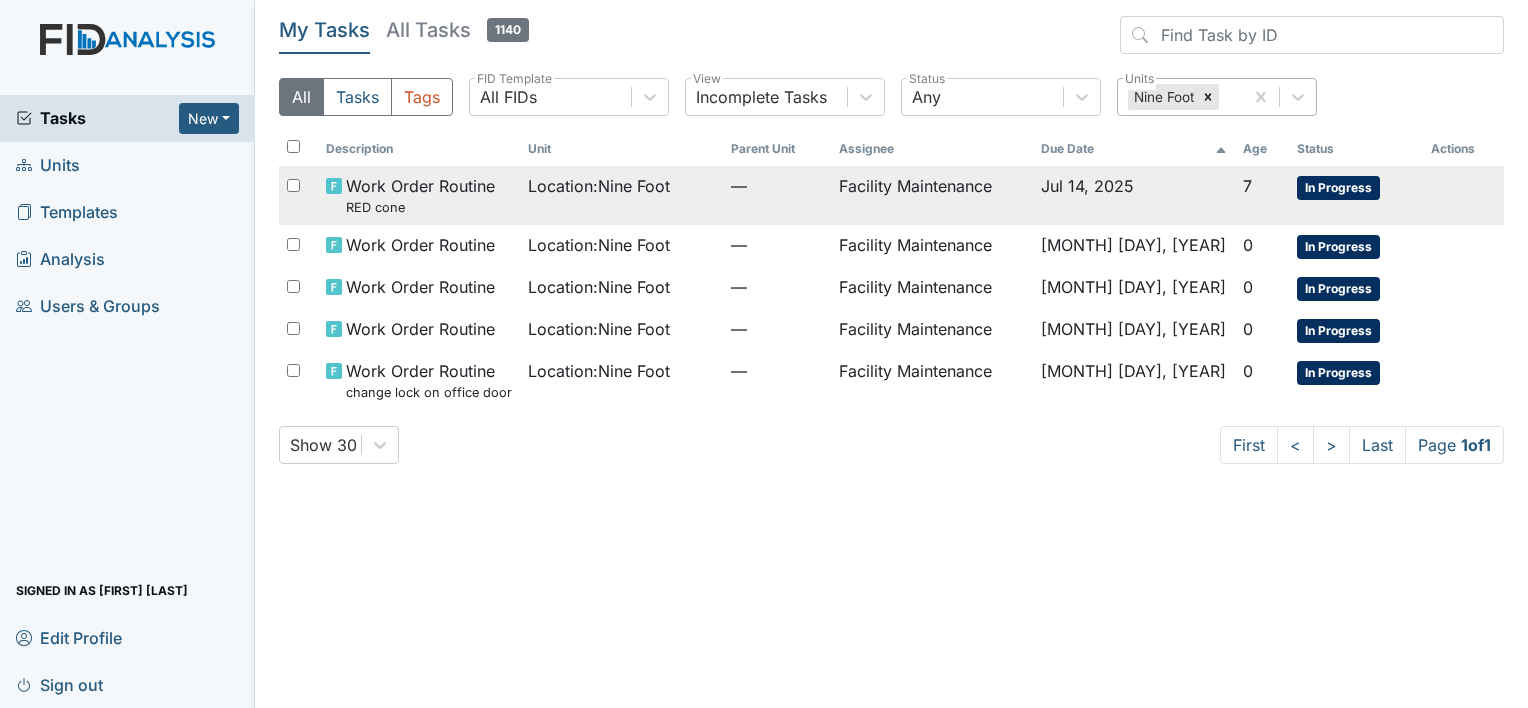click on "—" at bounding box center [777, 195] 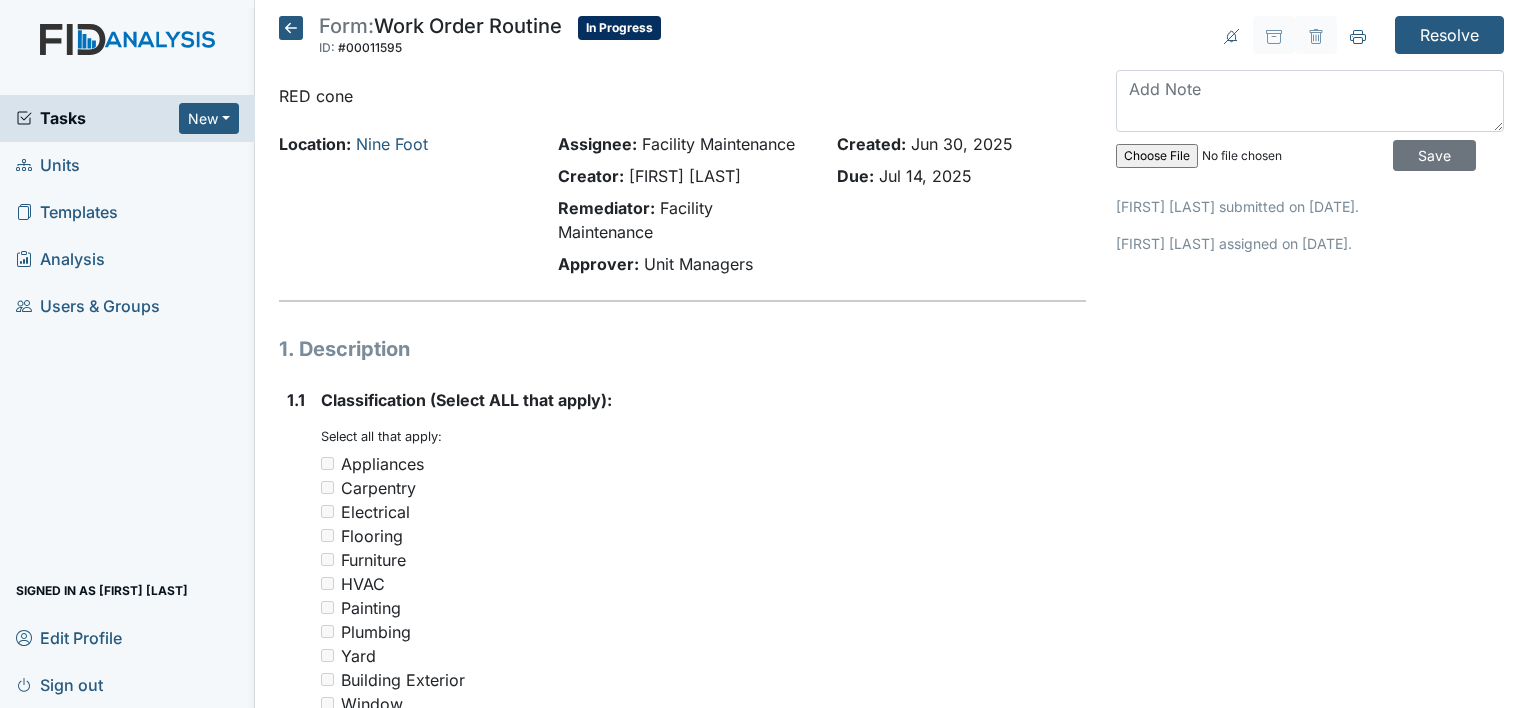scroll, scrollTop: 0, scrollLeft: 0, axis: both 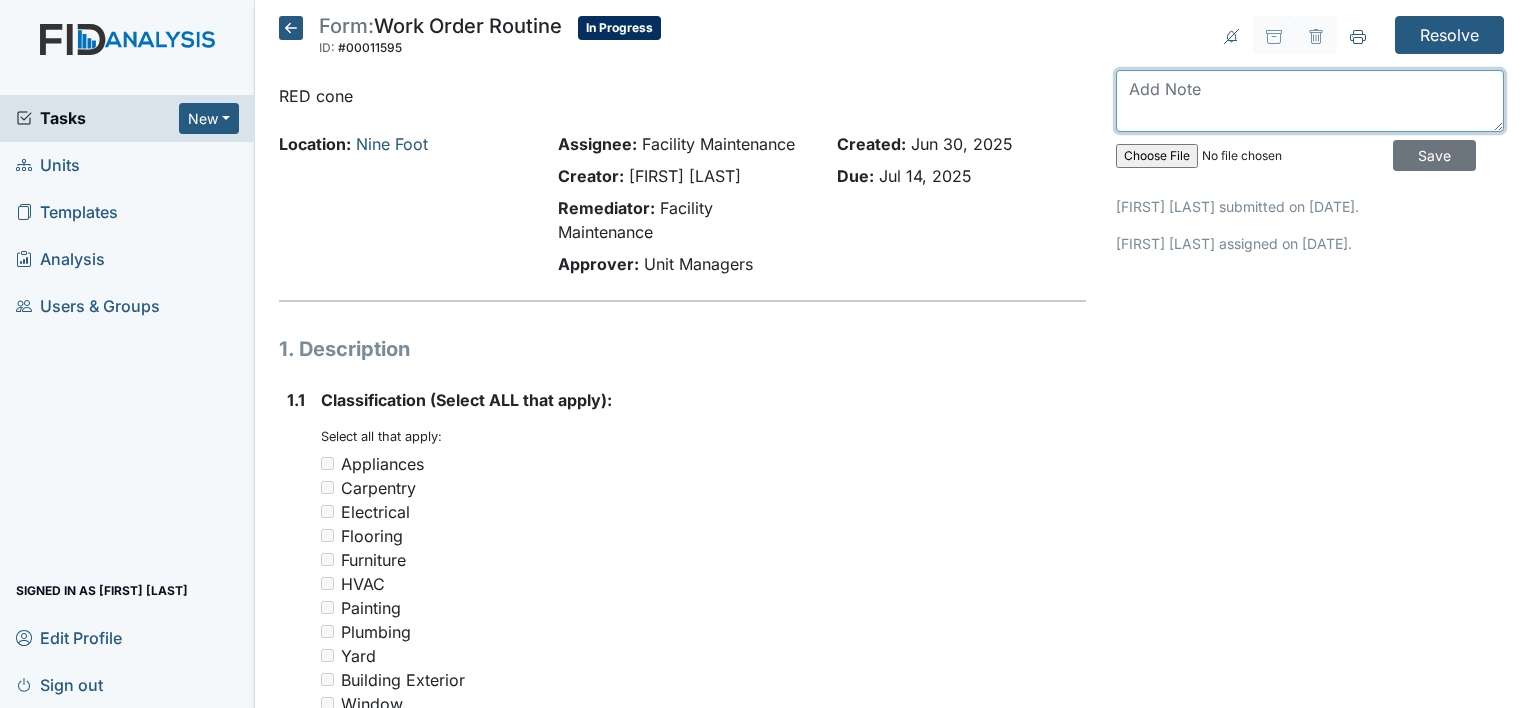 click at bounding box center (1310, 101) 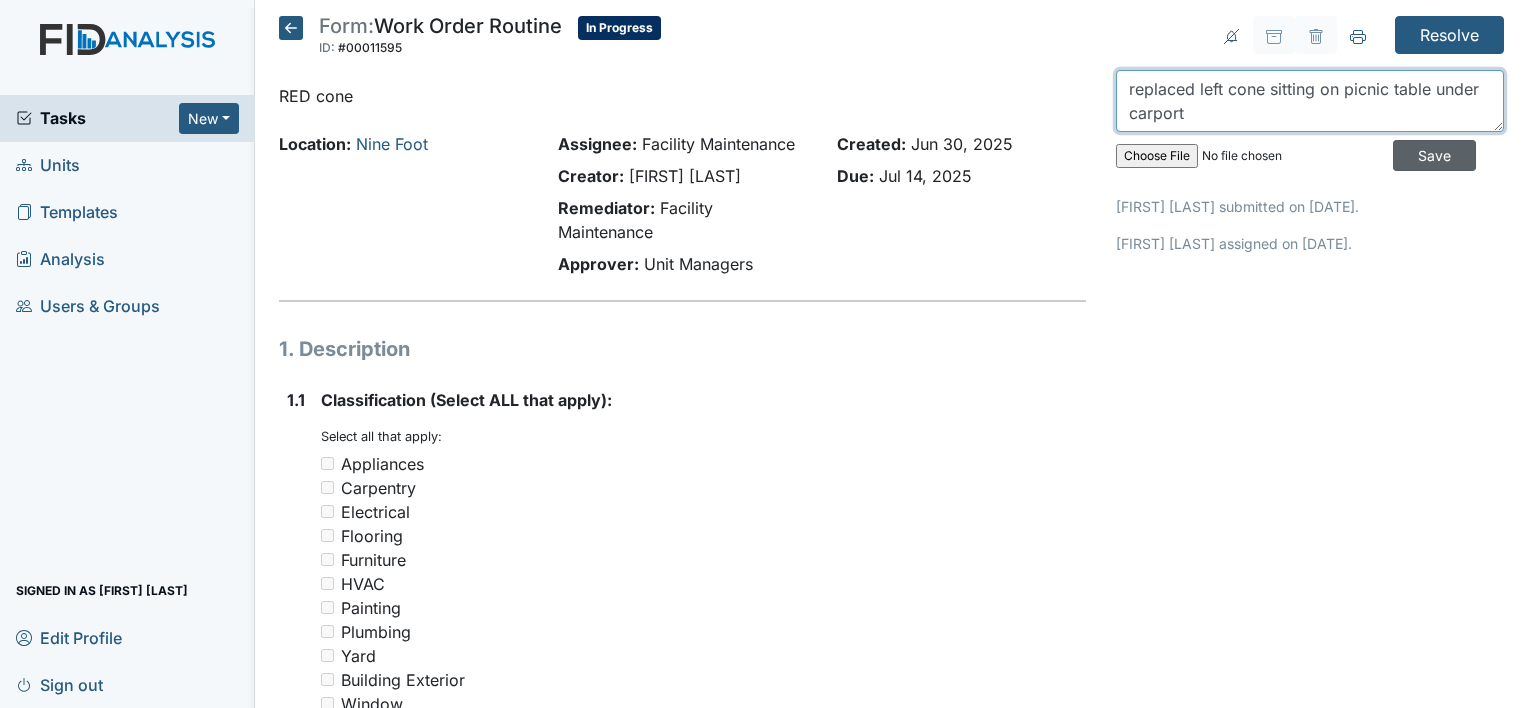 type on "replaced left cone sitting on picnic table under carport" 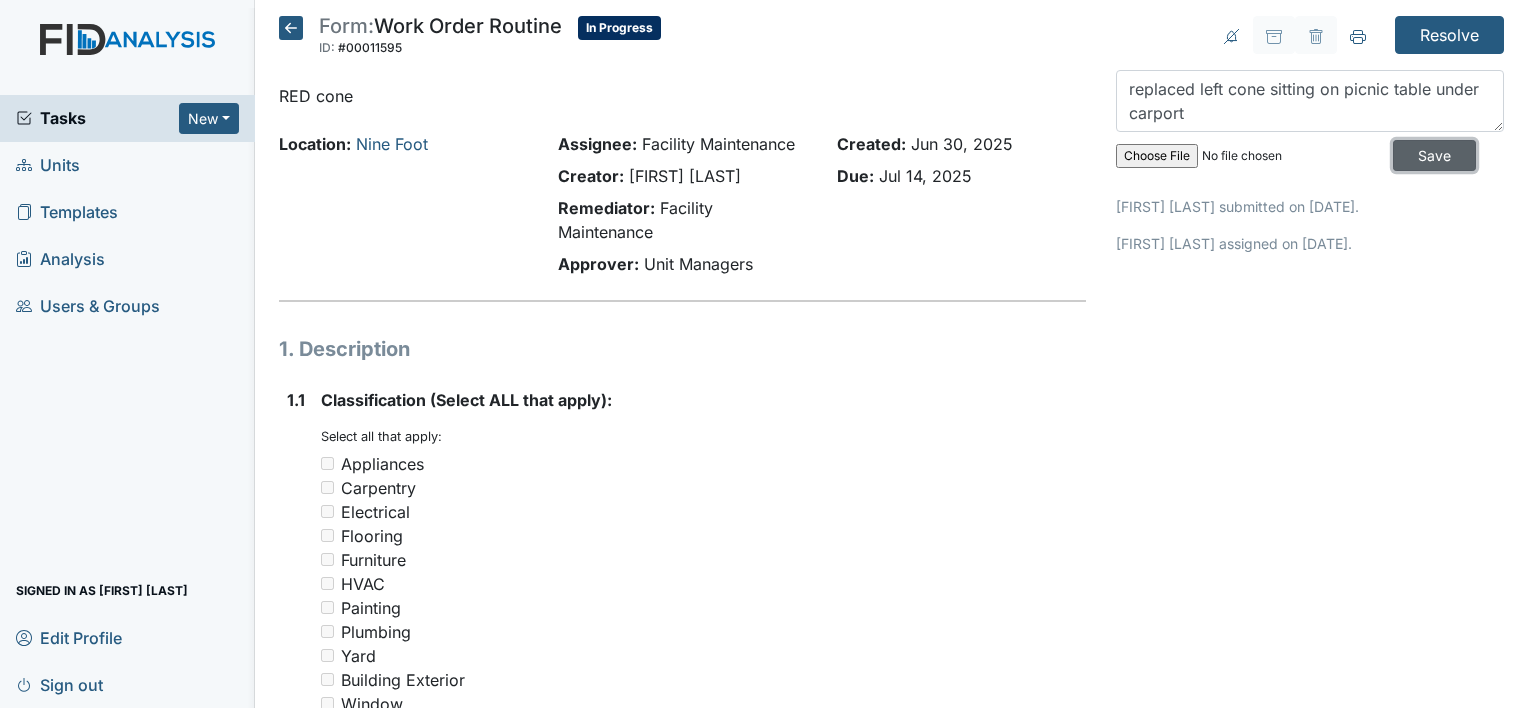 click on "Save" at bounding box center [1434, 155] 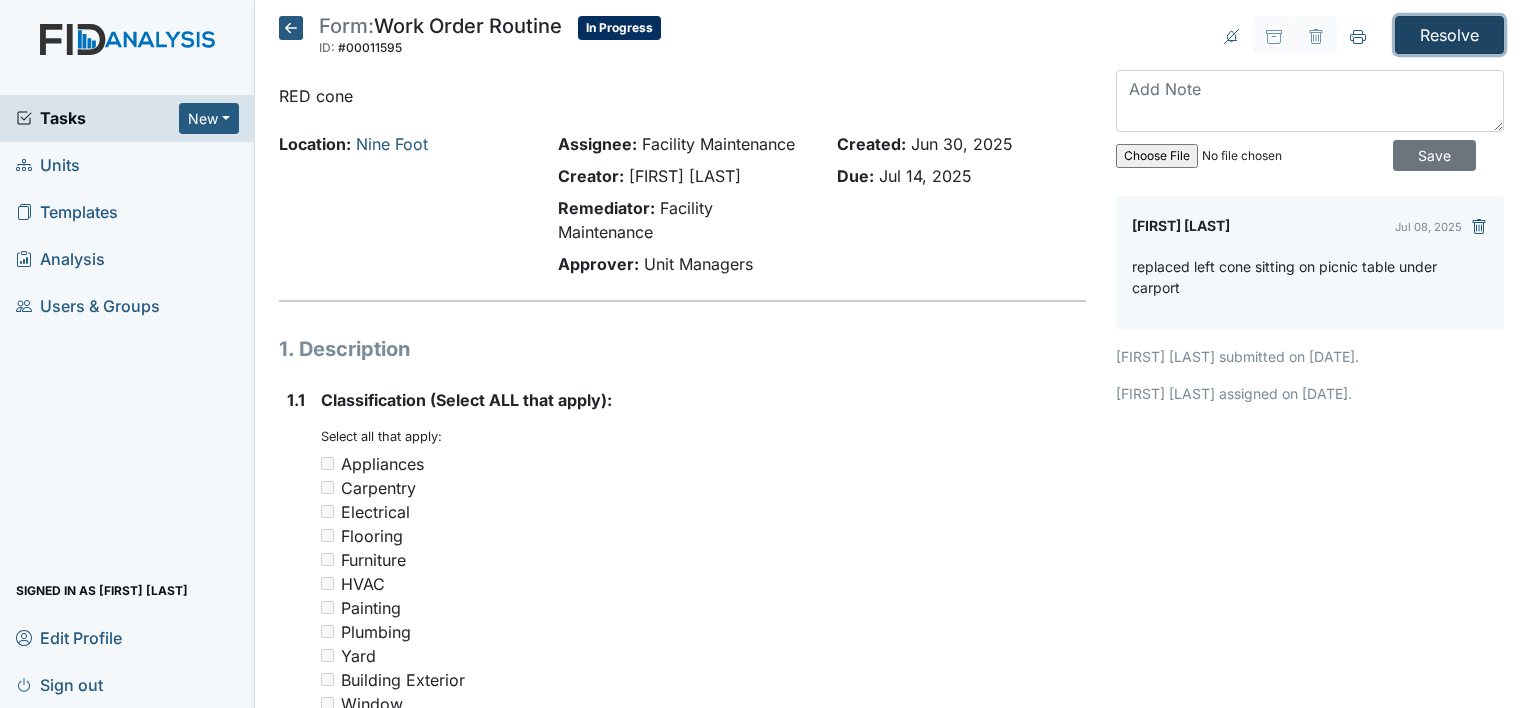 click on "Resolve" at bounding box center [1449, 35] 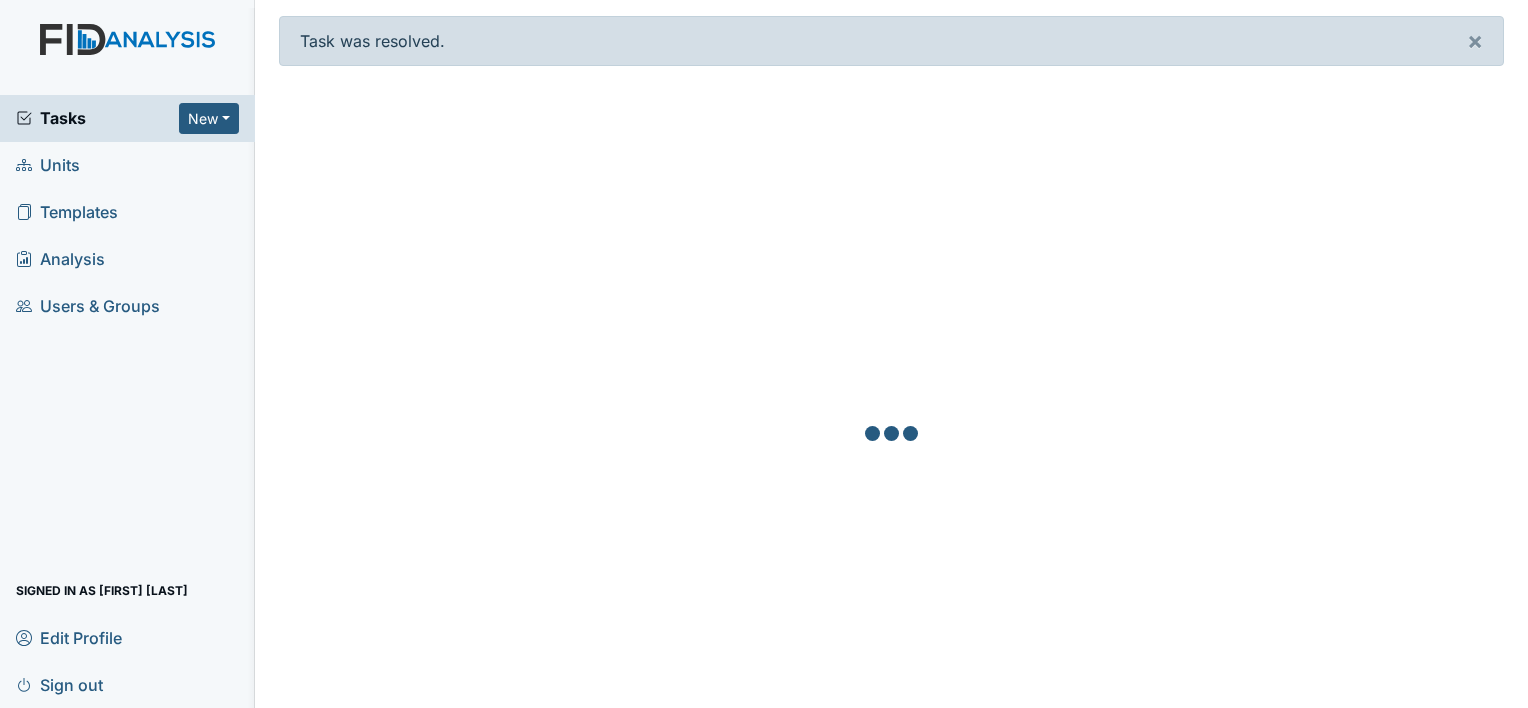 scroll, scrollTop: 0, scrollLeft: 0, axis: both 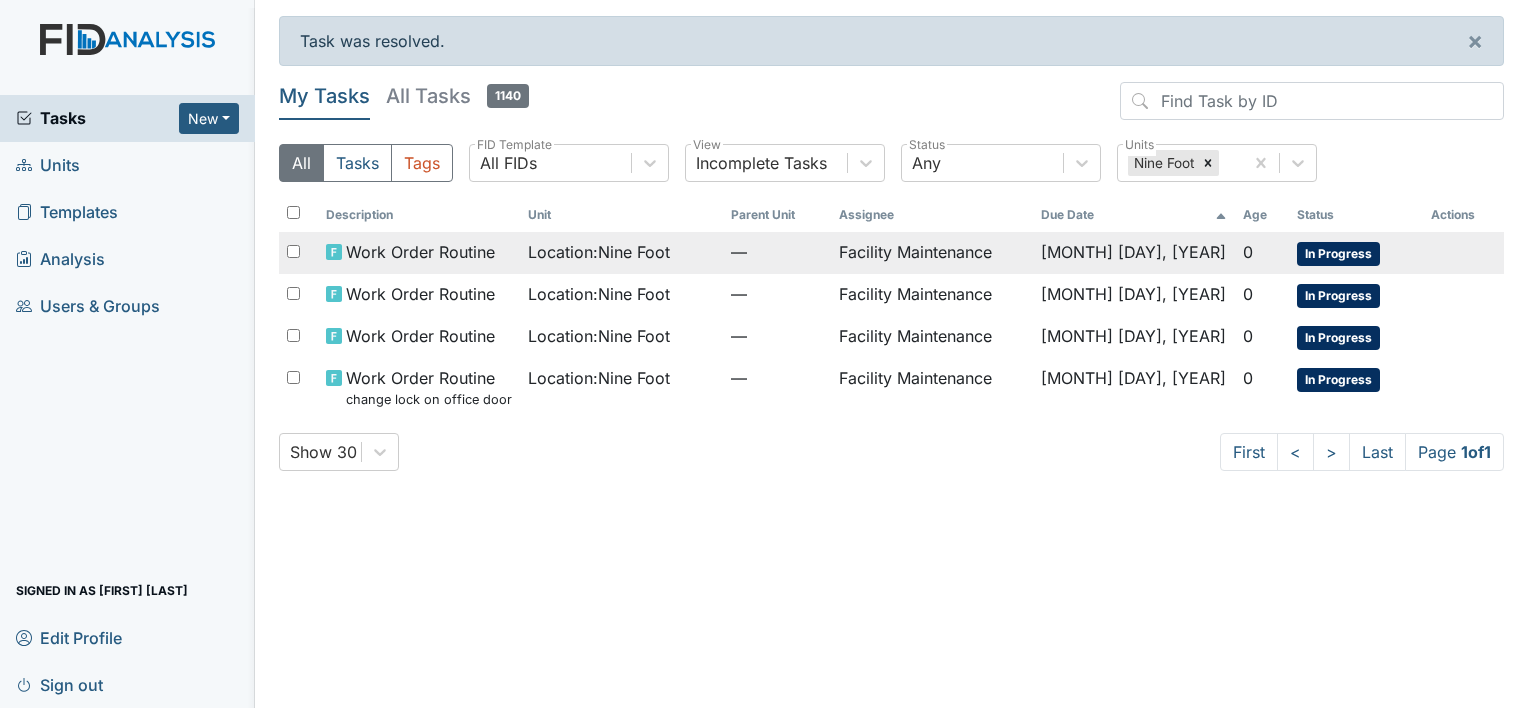 drag, startPoint x: 1432, startPoint y: 75, endPoint x: 1032, endPoint y: 246, distance: 435.0184 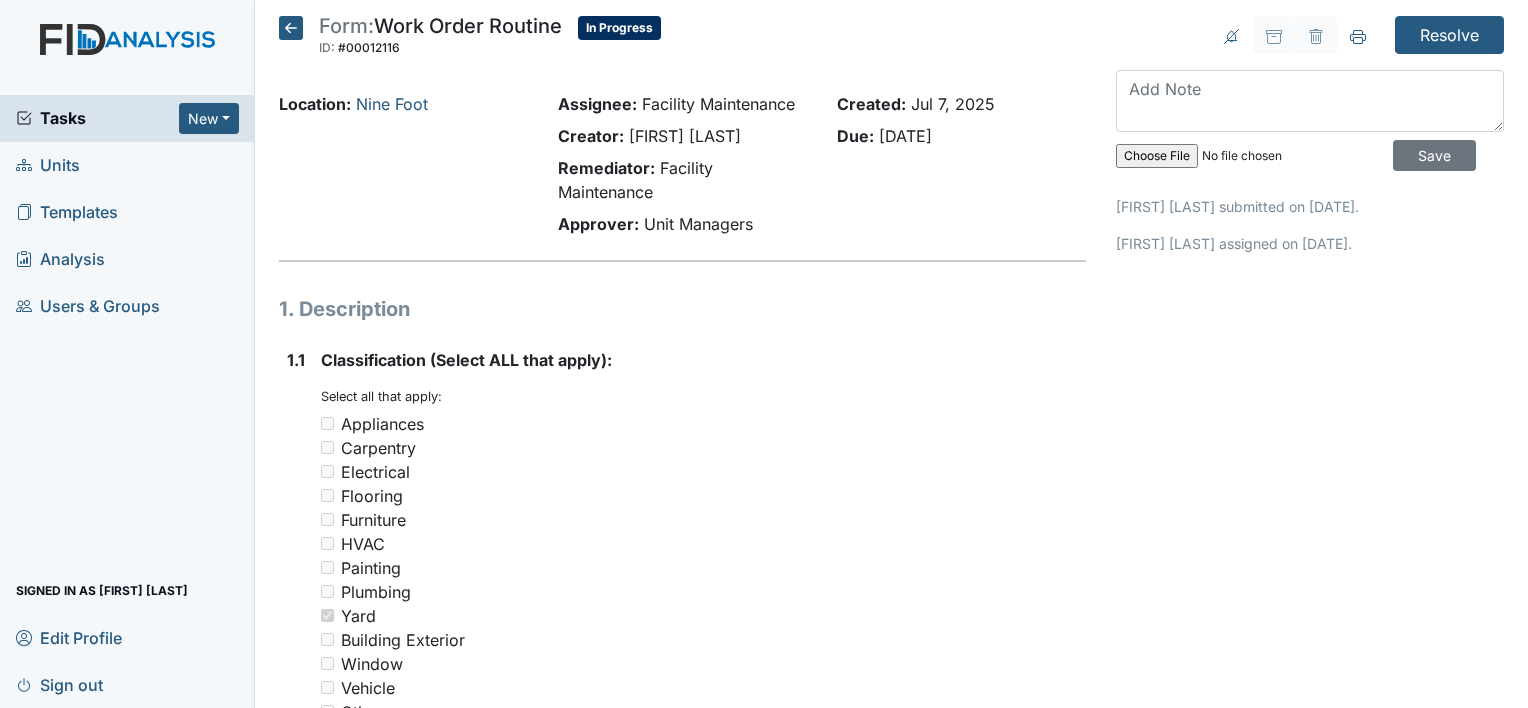 scroll, scrollTop: 0, scrollLeft: 0, axis: both 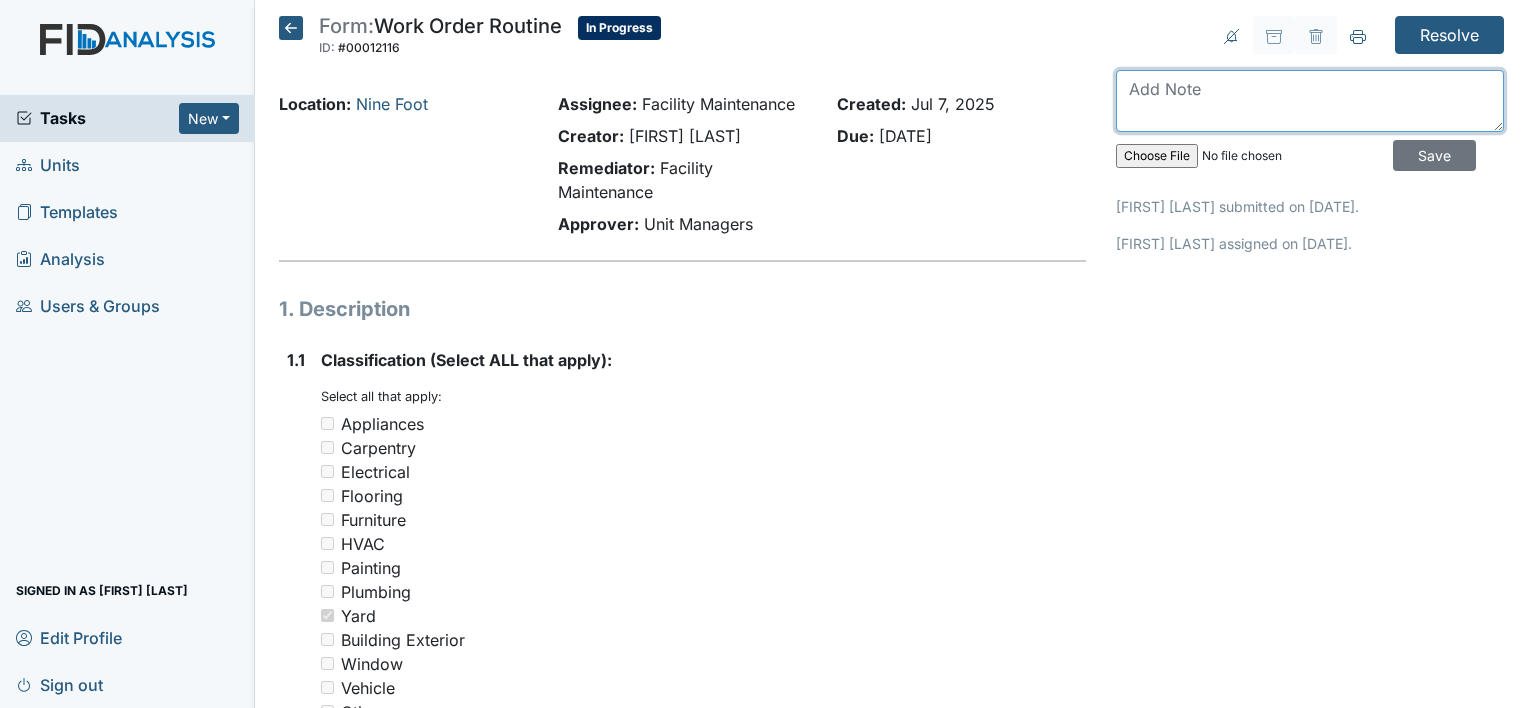 click at bounding box center (1310, 101) 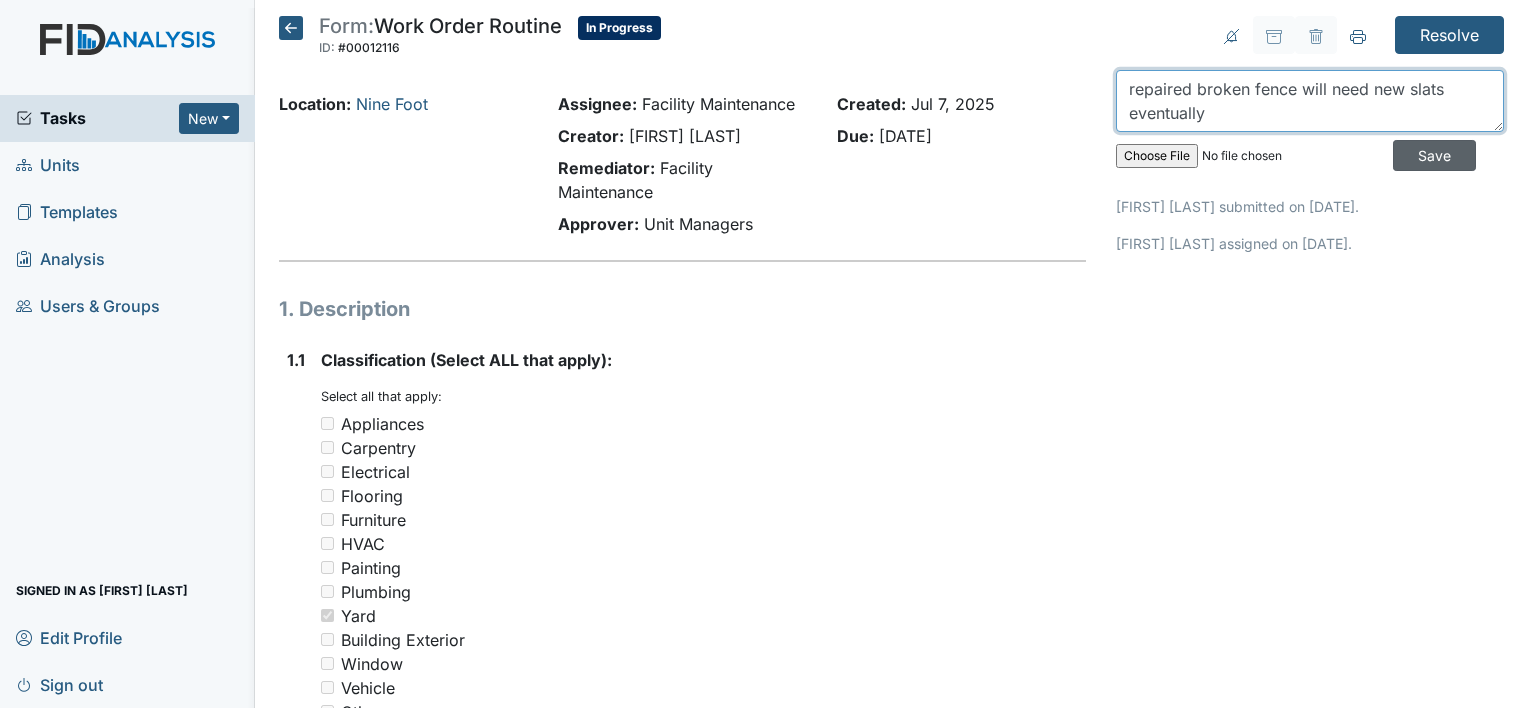 type on "repaired broken fence will need new slats eventually" 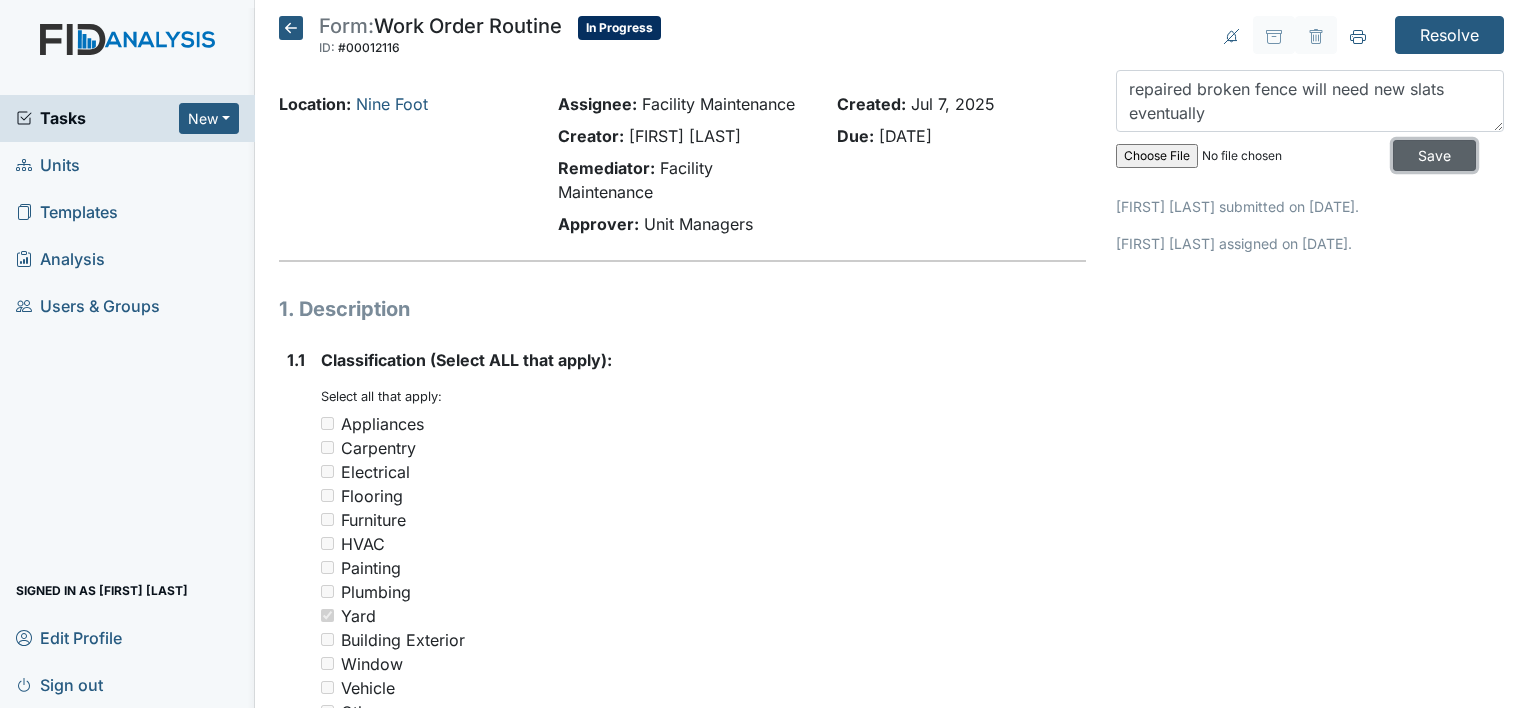 click on "Save" at bounding box center [1434, 155] 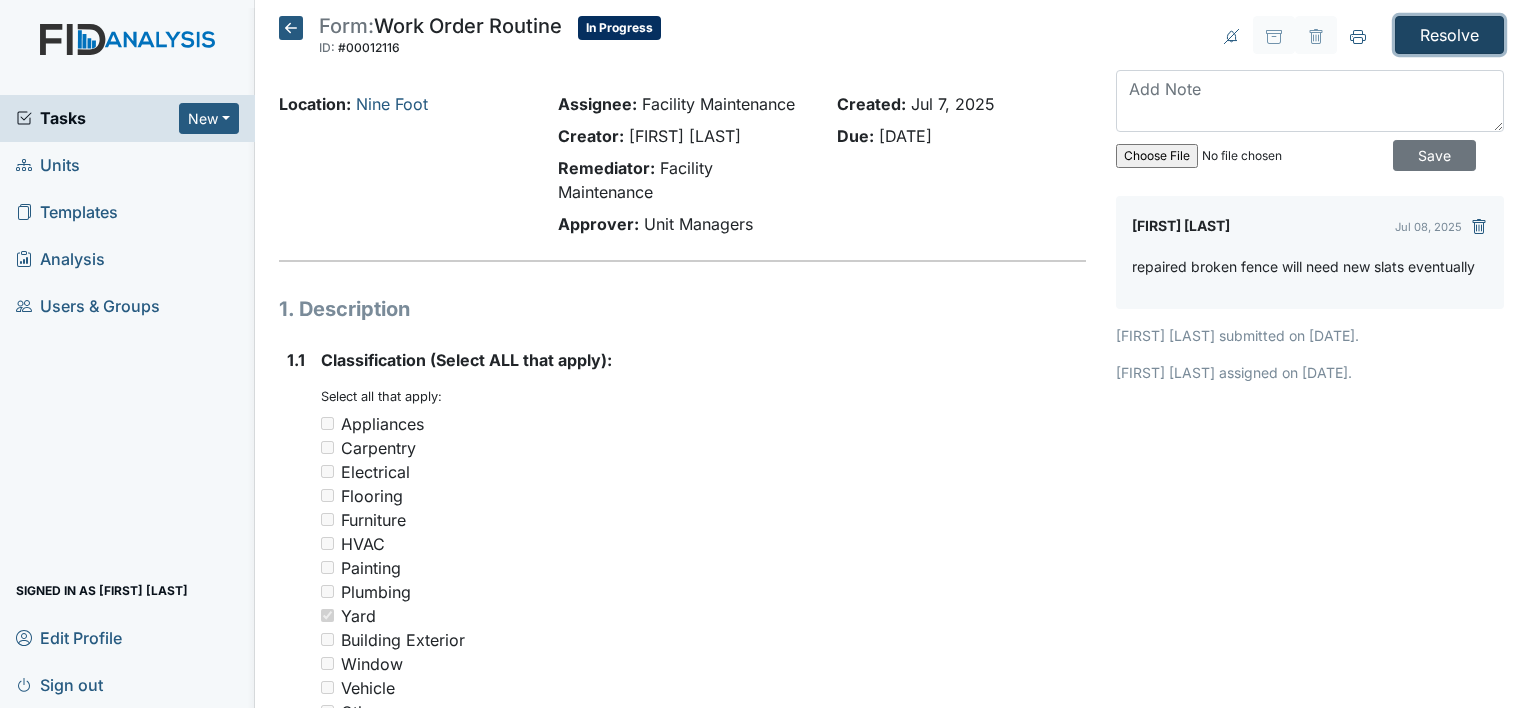 click on "Resolve" at bounding box center [1449, 35] 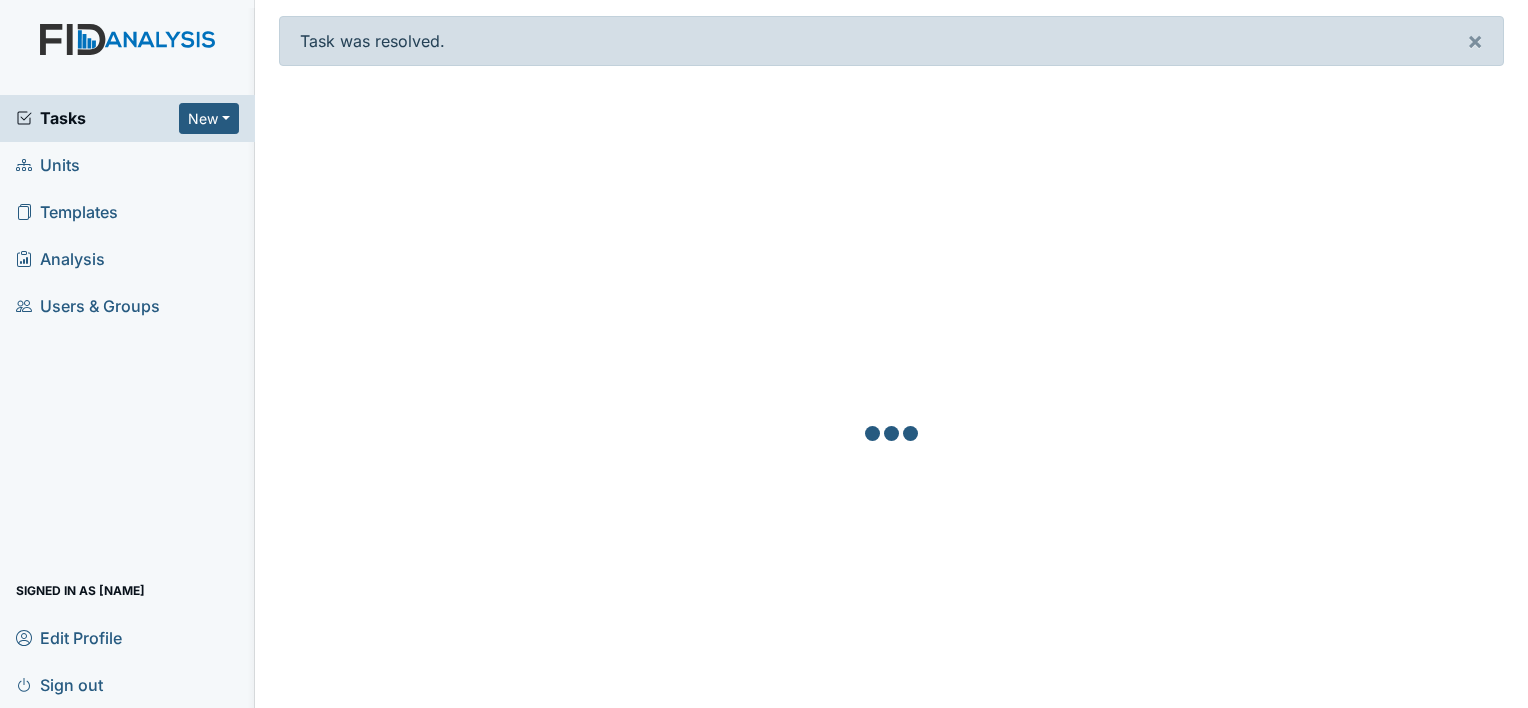 scroll, scrollTop: 0, scrollLeft: 0, axis: both 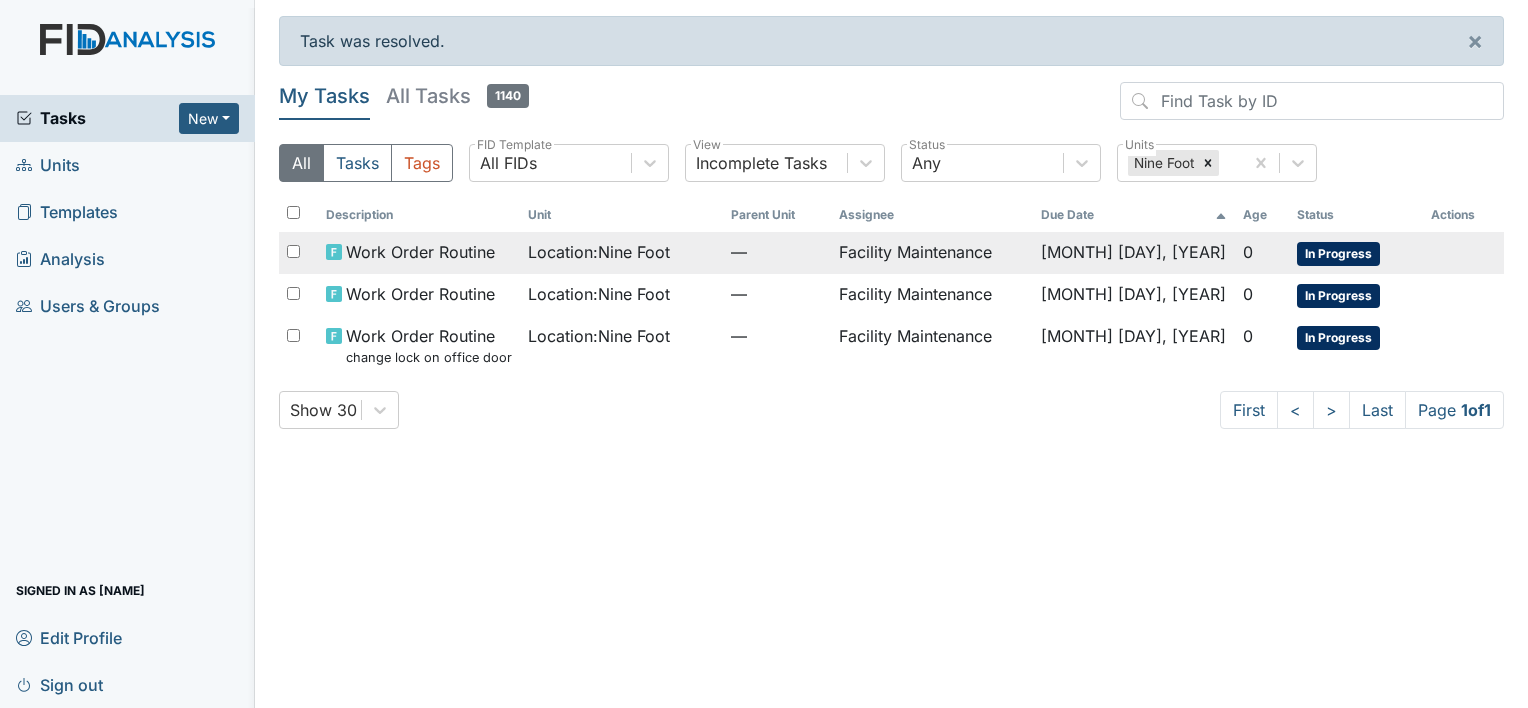 click on "Facility Maintenance" at bounding box center (932, 253) 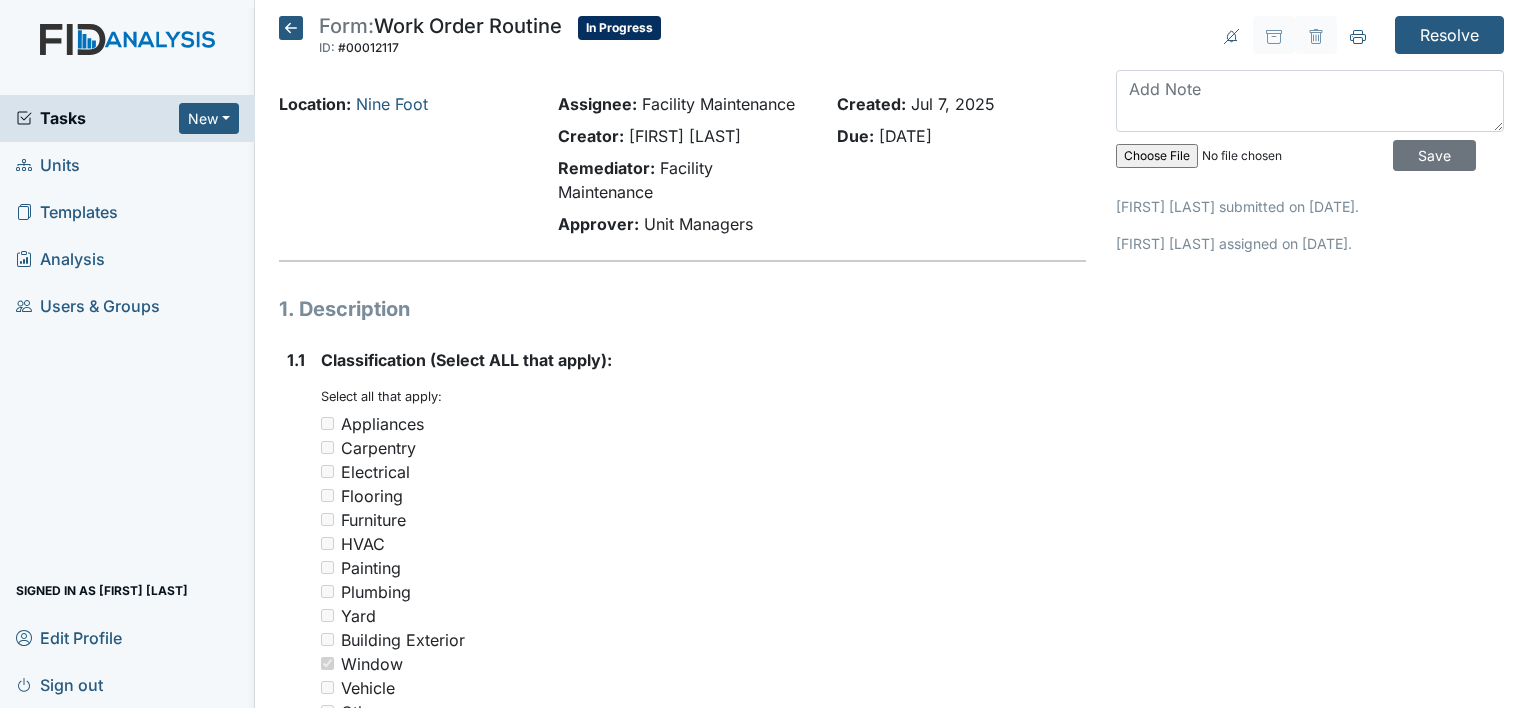 scroll, scrollTop: 0, scrollLeft: 0, axis: both 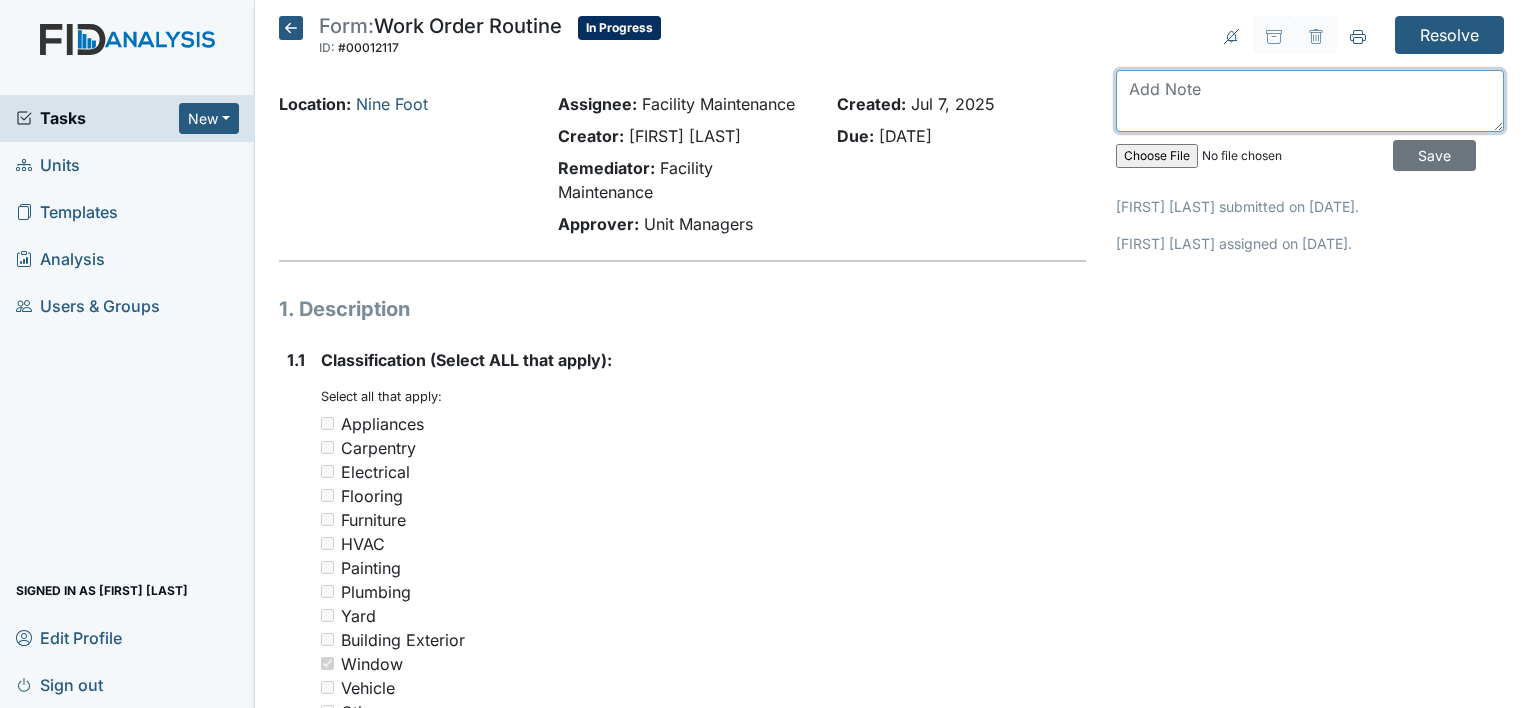 click at bounding box center [1310, 101] 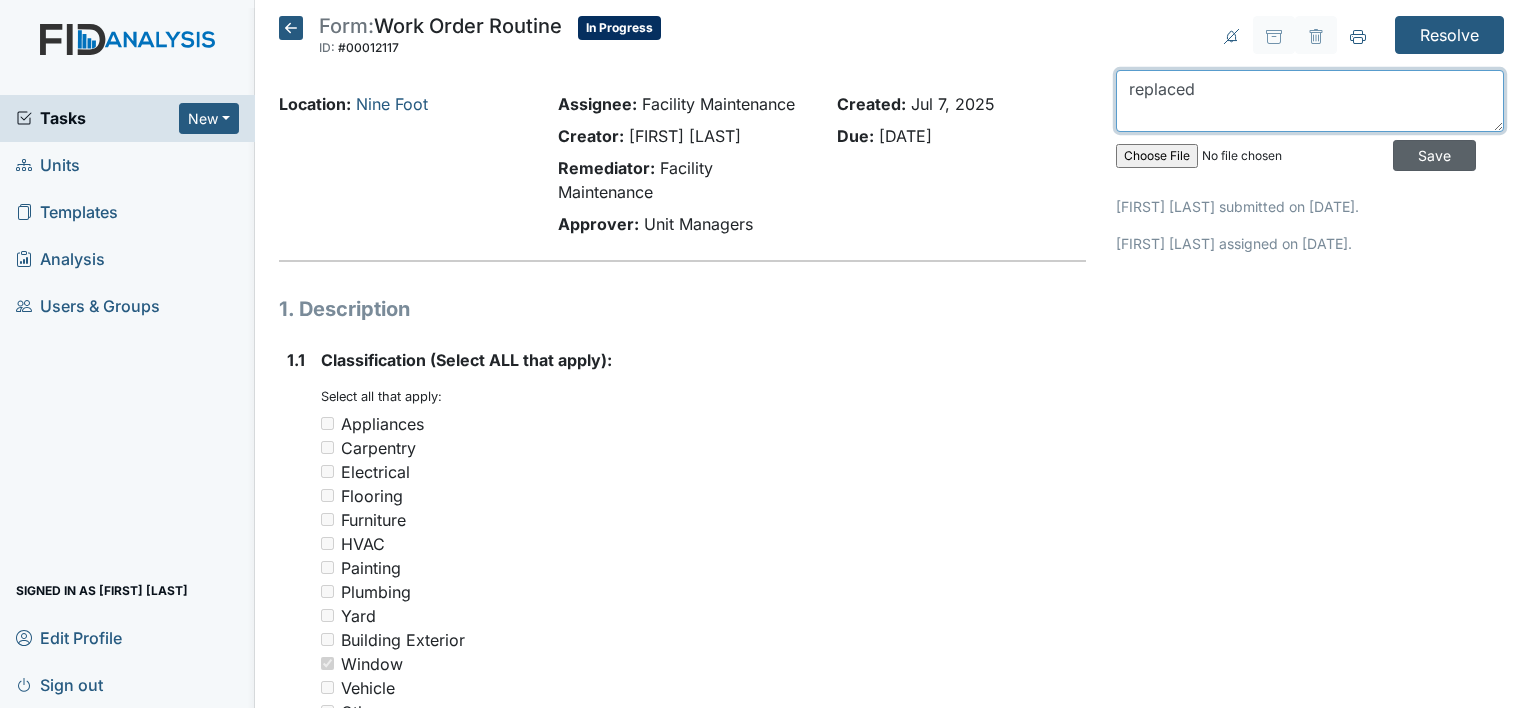 type on "replaced" 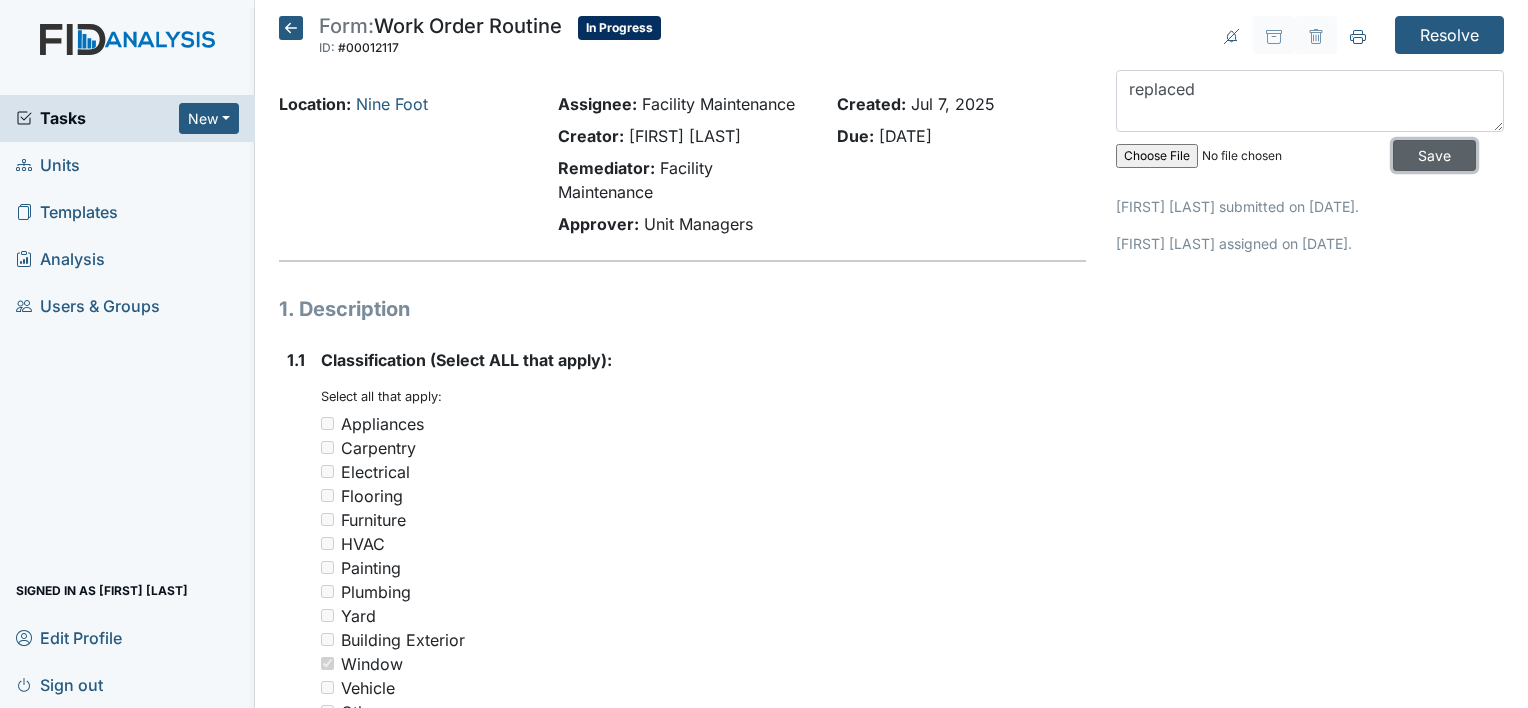 click on "Save" at bounding box center [1434, 155] 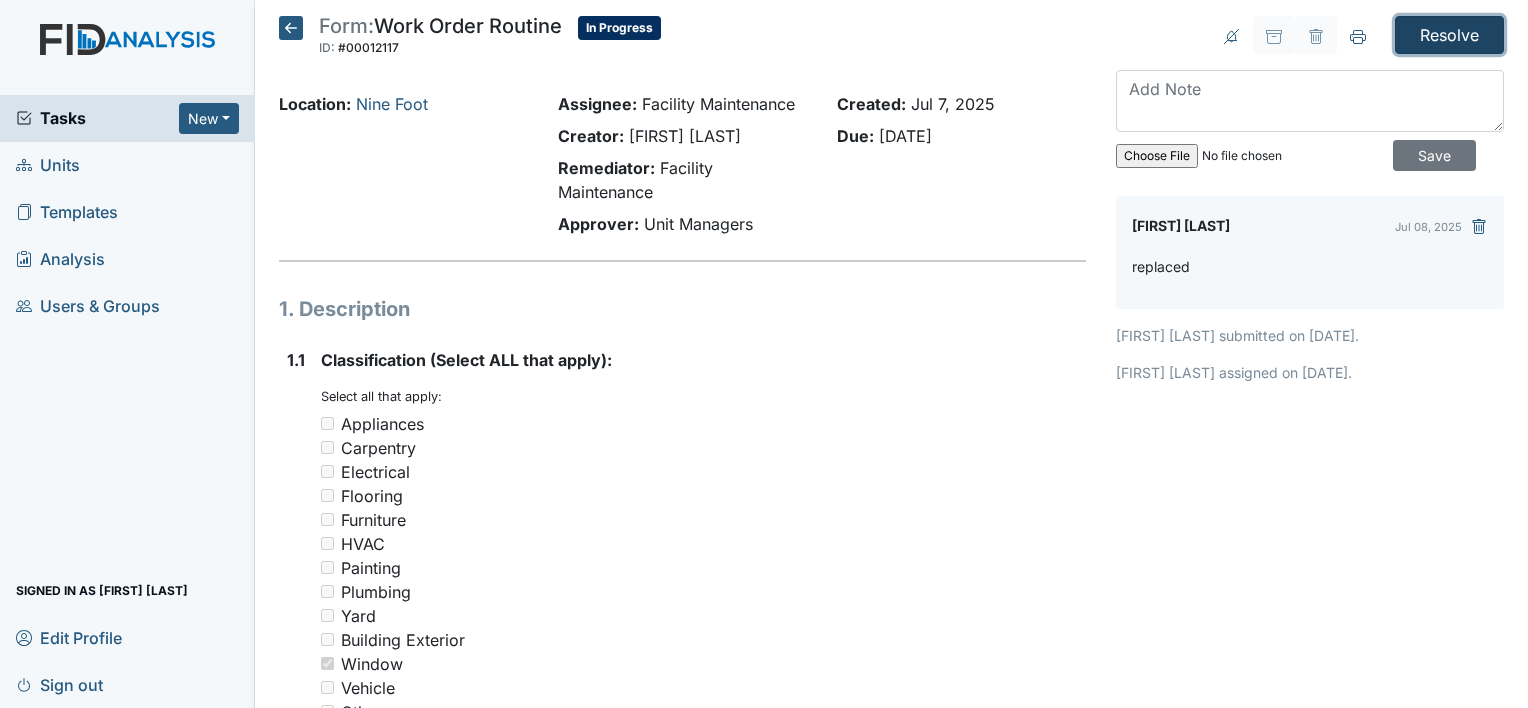 click on "Resolve" at bounding box center (1449, 35) 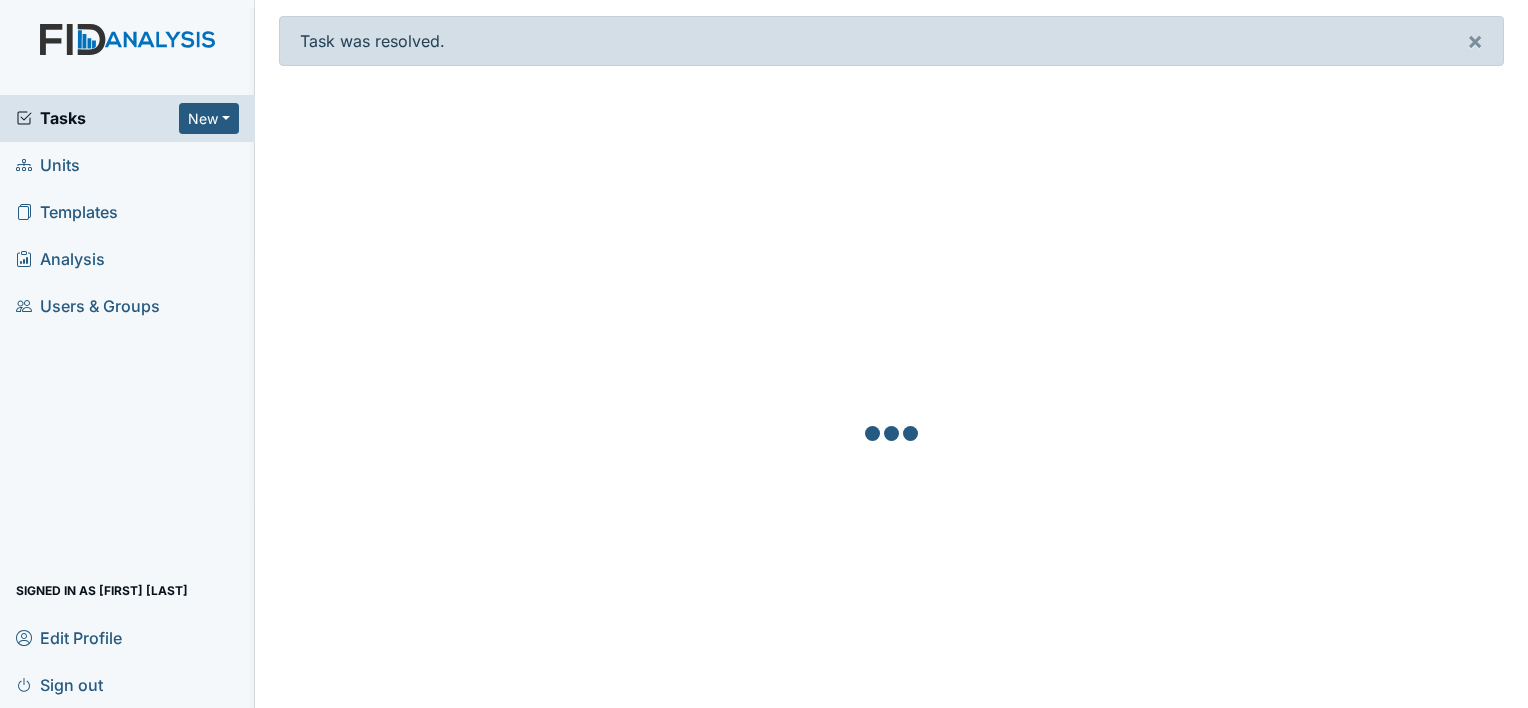 scroll, scrollTop: 0, scrollLeft: 0, axis: both 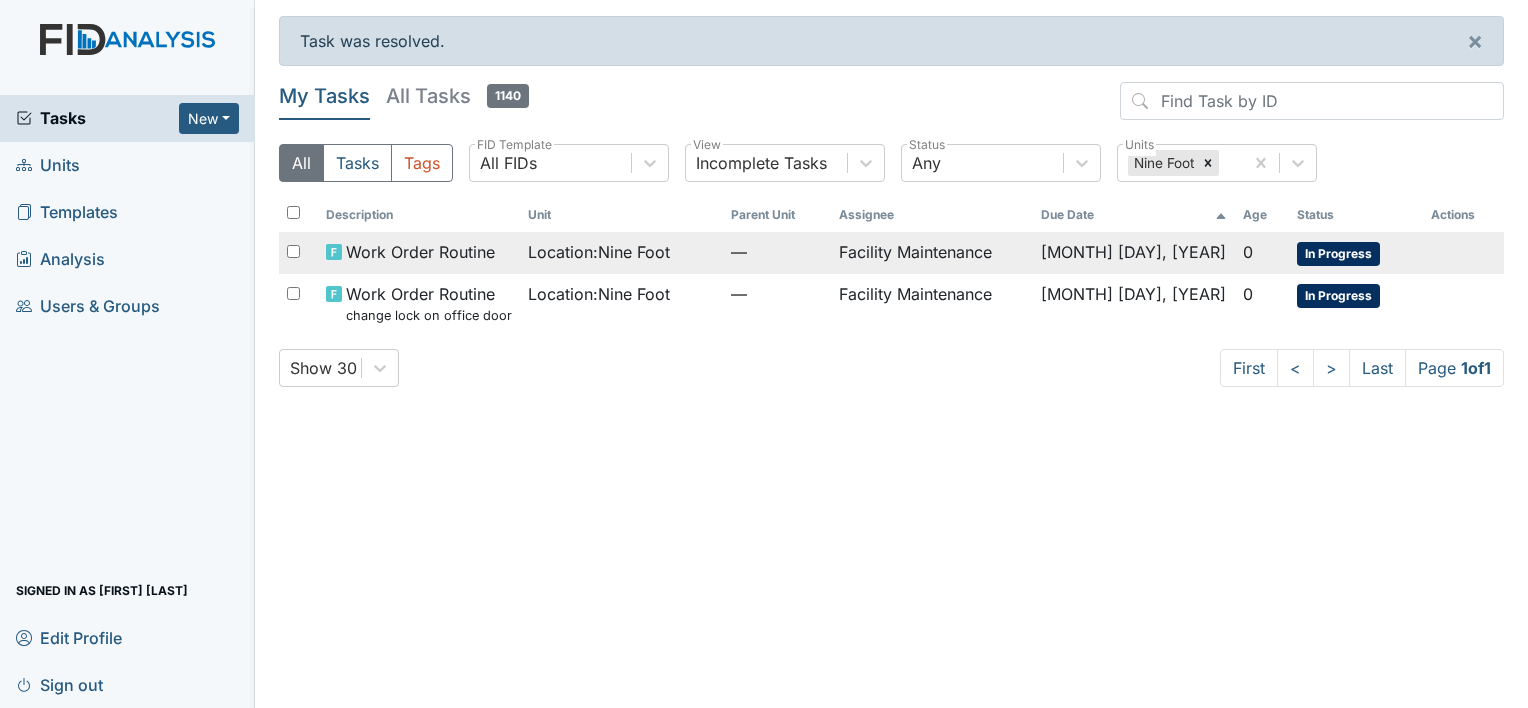 click on "—" at bounding box center (777, 252) 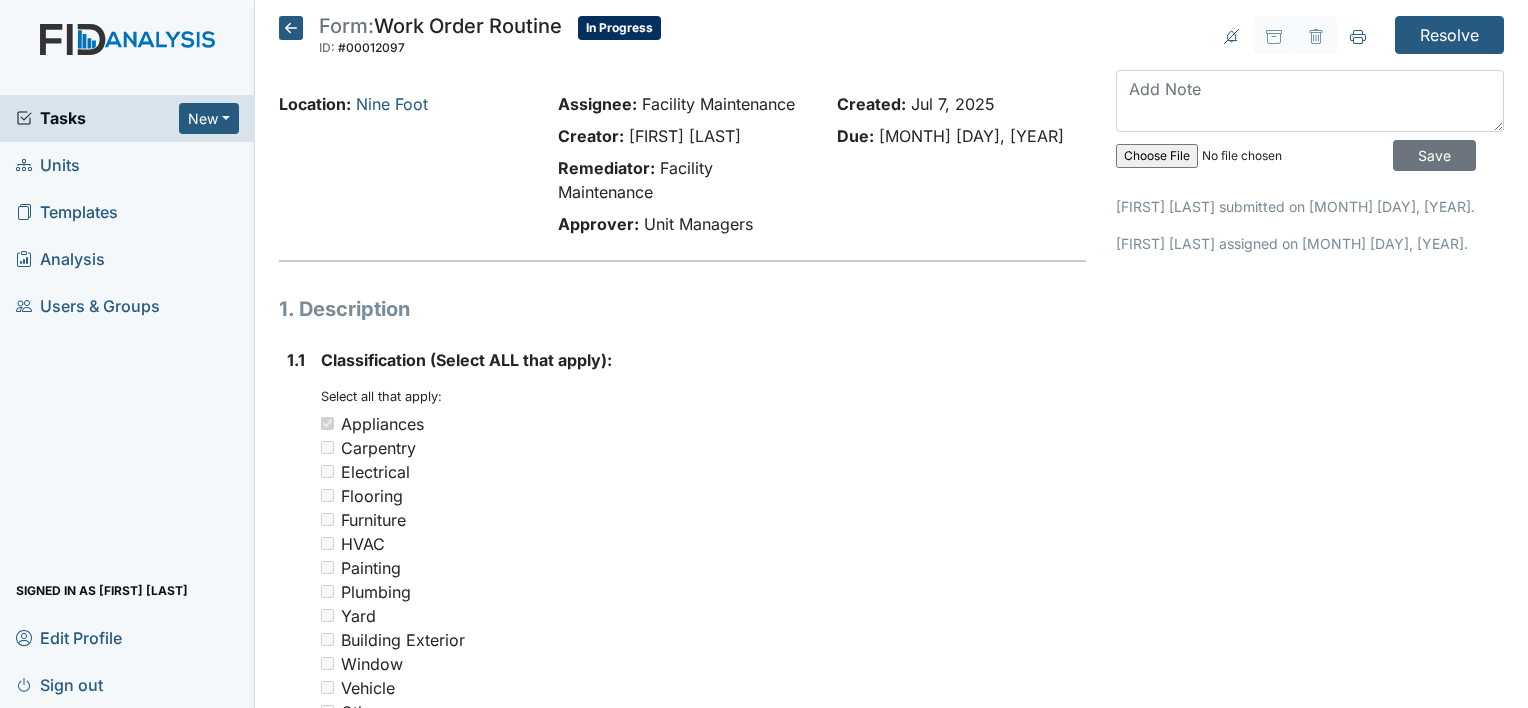 scroll, scrollTop: 0, scrollLeft: 0, axis: both 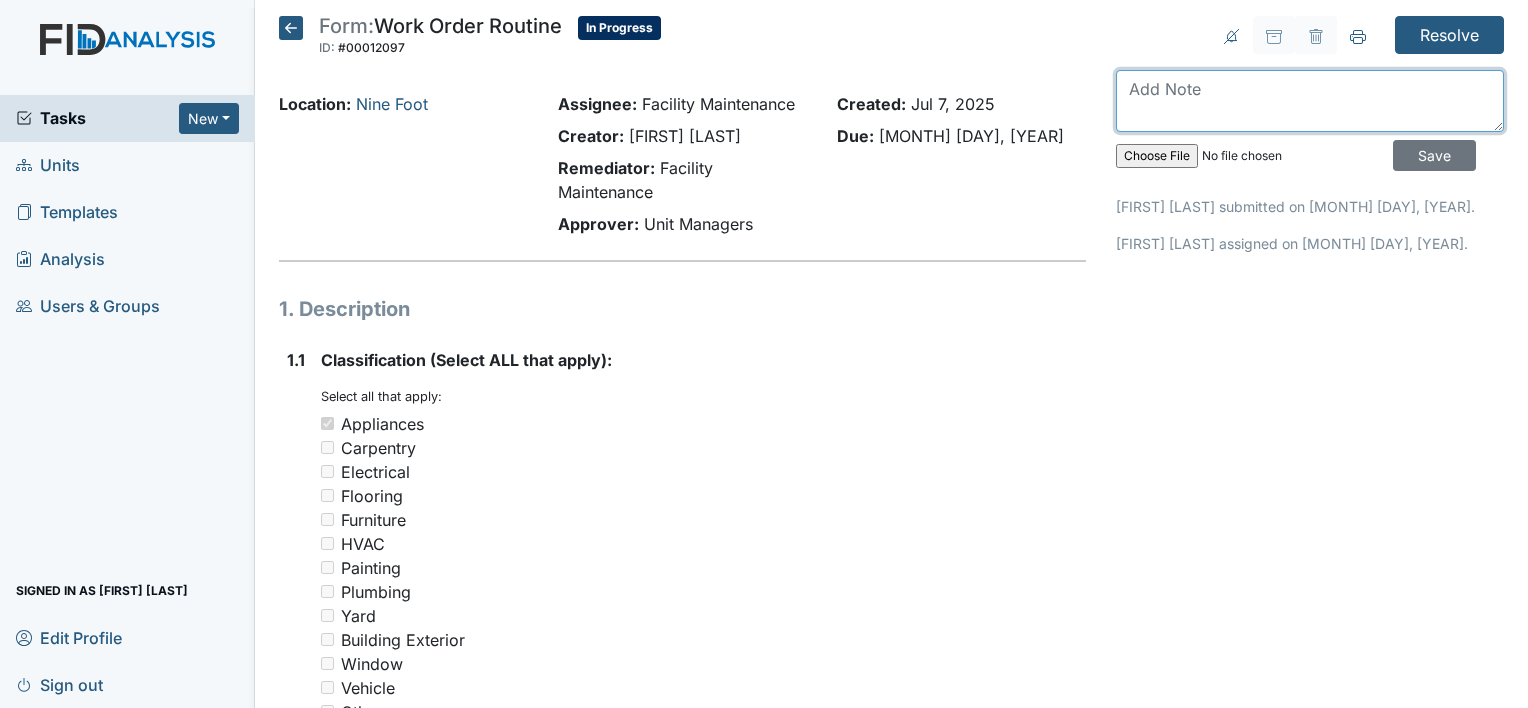 click at bounding box center (1310, 101) 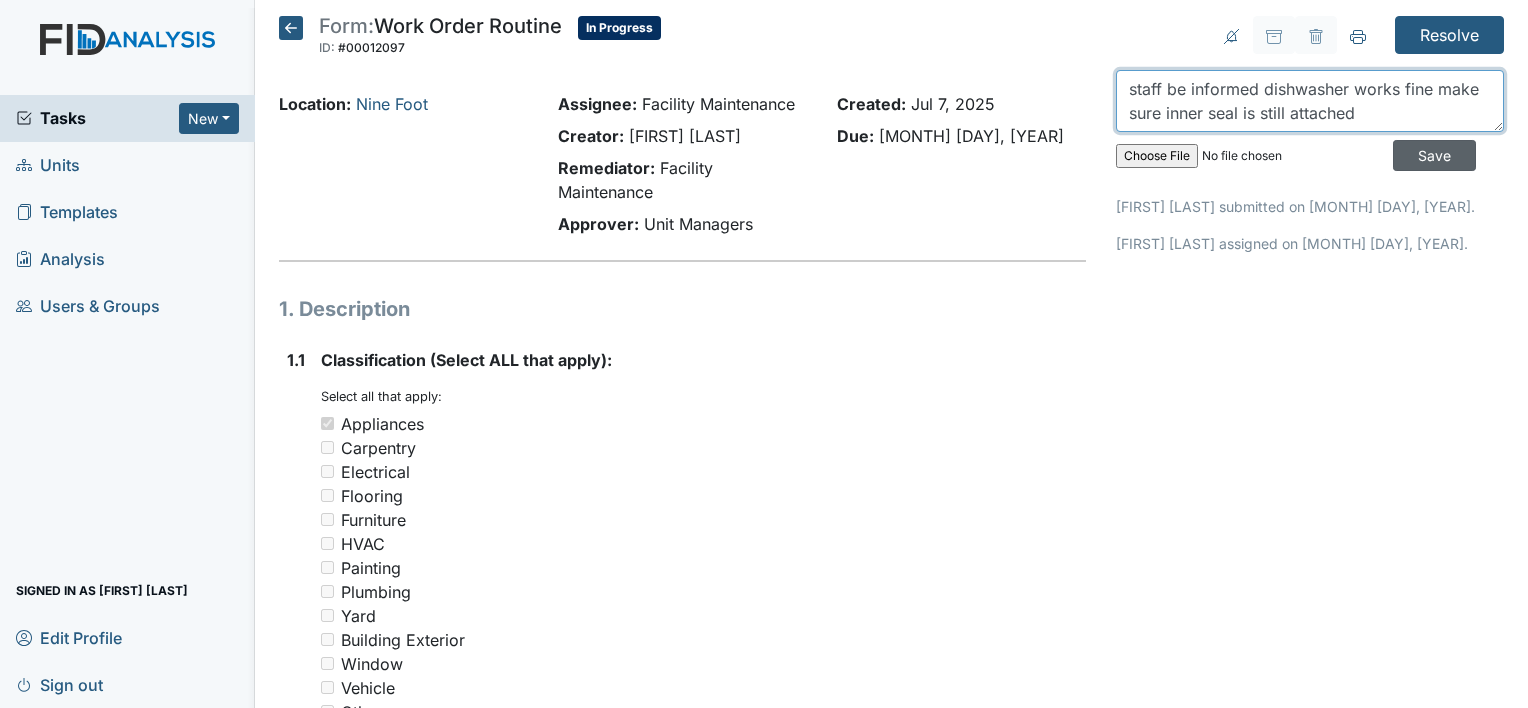 type on "staff be informed dishwasher works fine make sure inner seal is still attached" 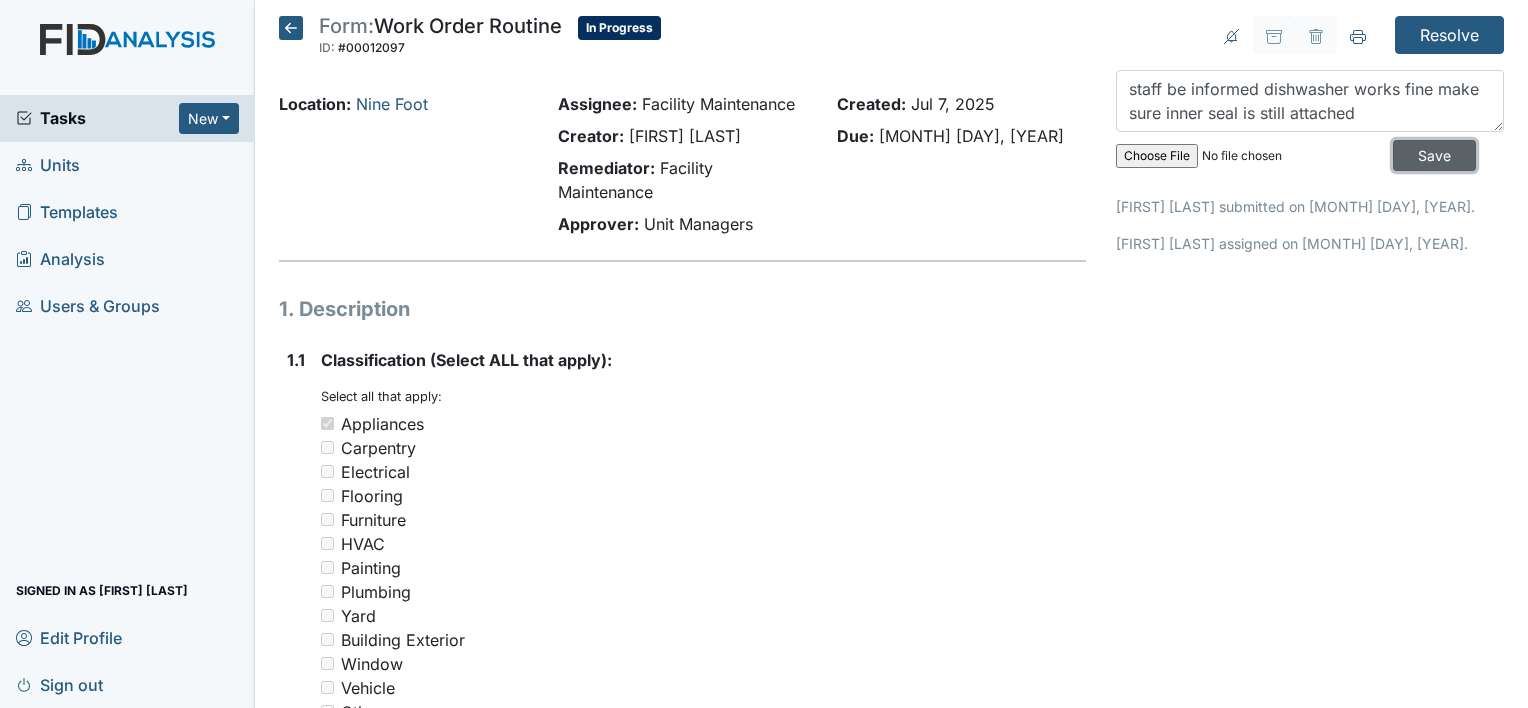 click on "Save" at bounding box center (1434, 155) 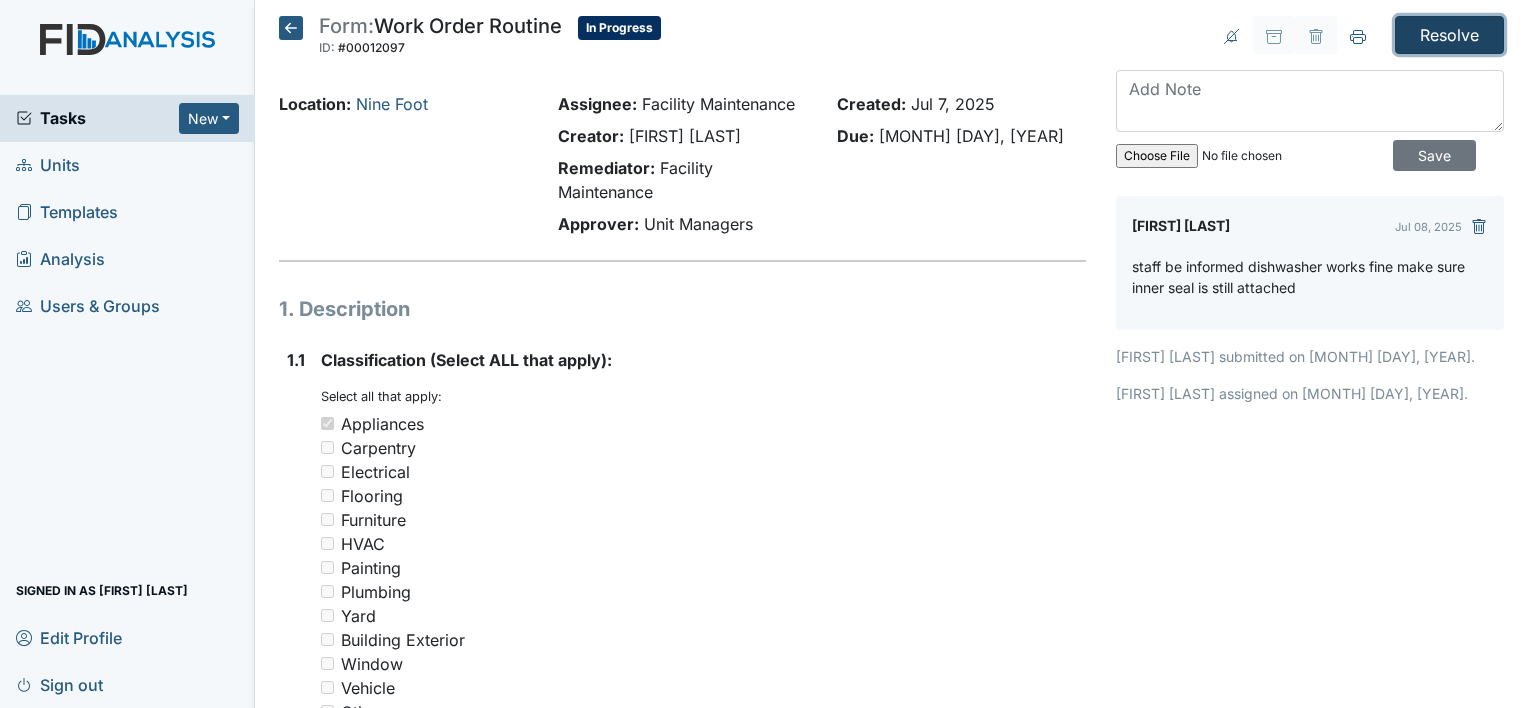 click on "Resolve" at bounding box center (1449, 35) 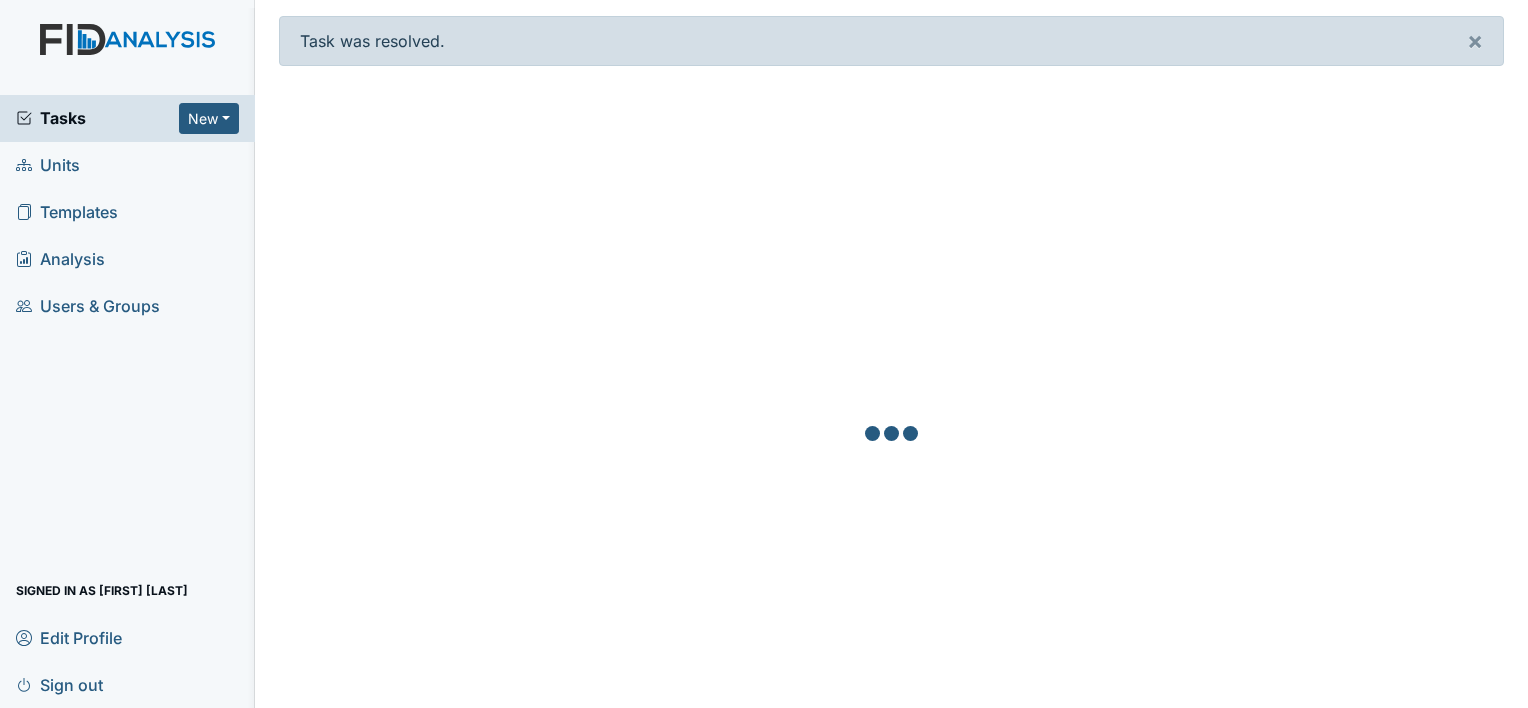 scroll, scrollTop: 0, scrollLeft: 0, axis: both 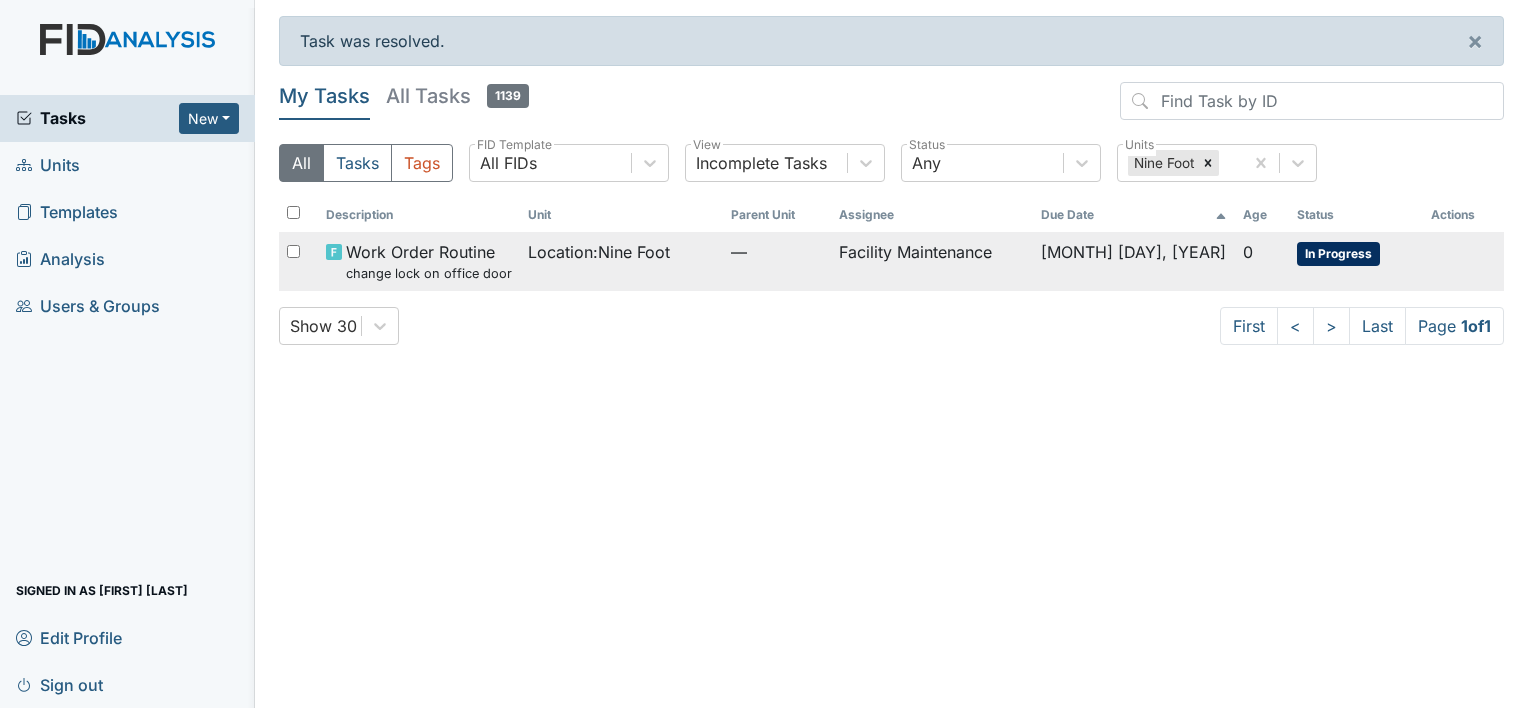 click on "Facility Maintenance" at bounding box center [932, 261] 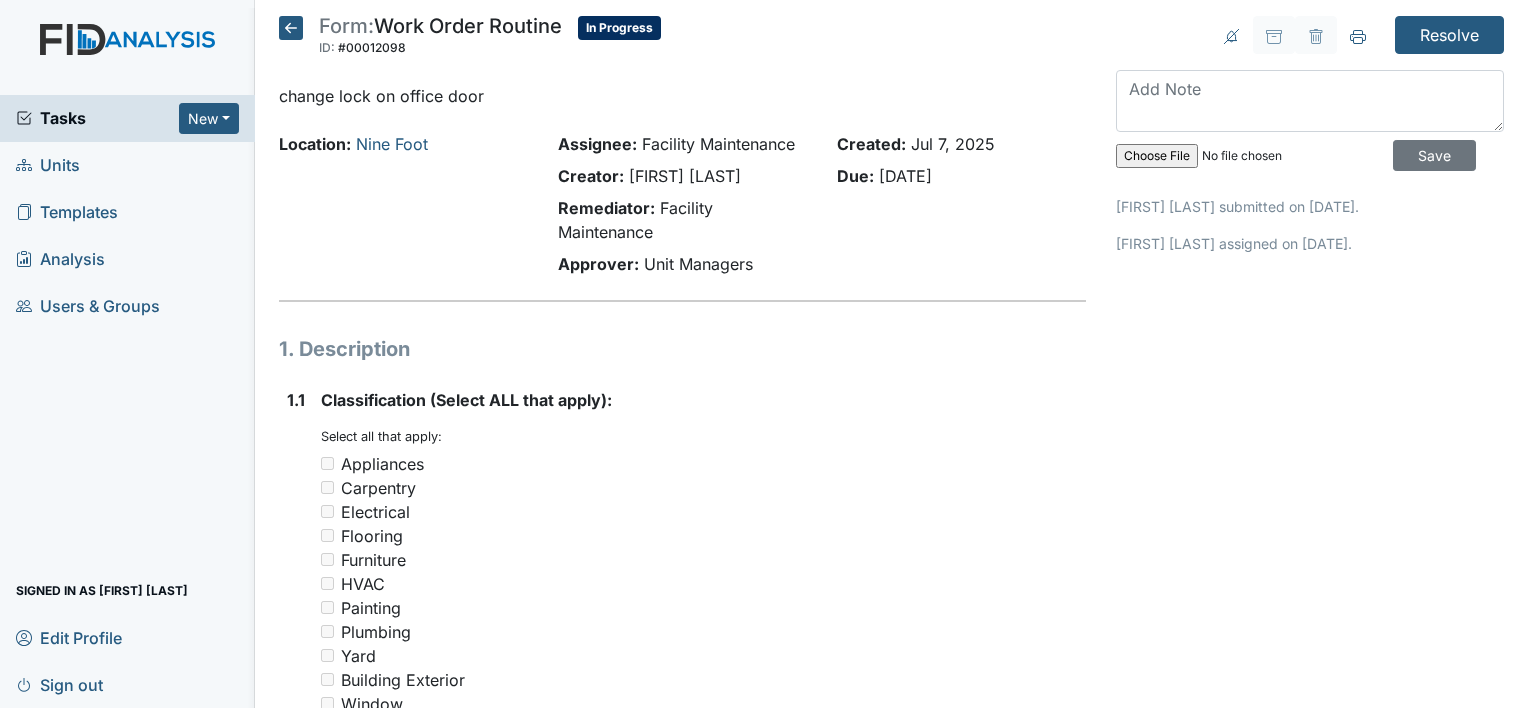 scroll, scrollTop: 0, scrollLeft: 0, axis: both 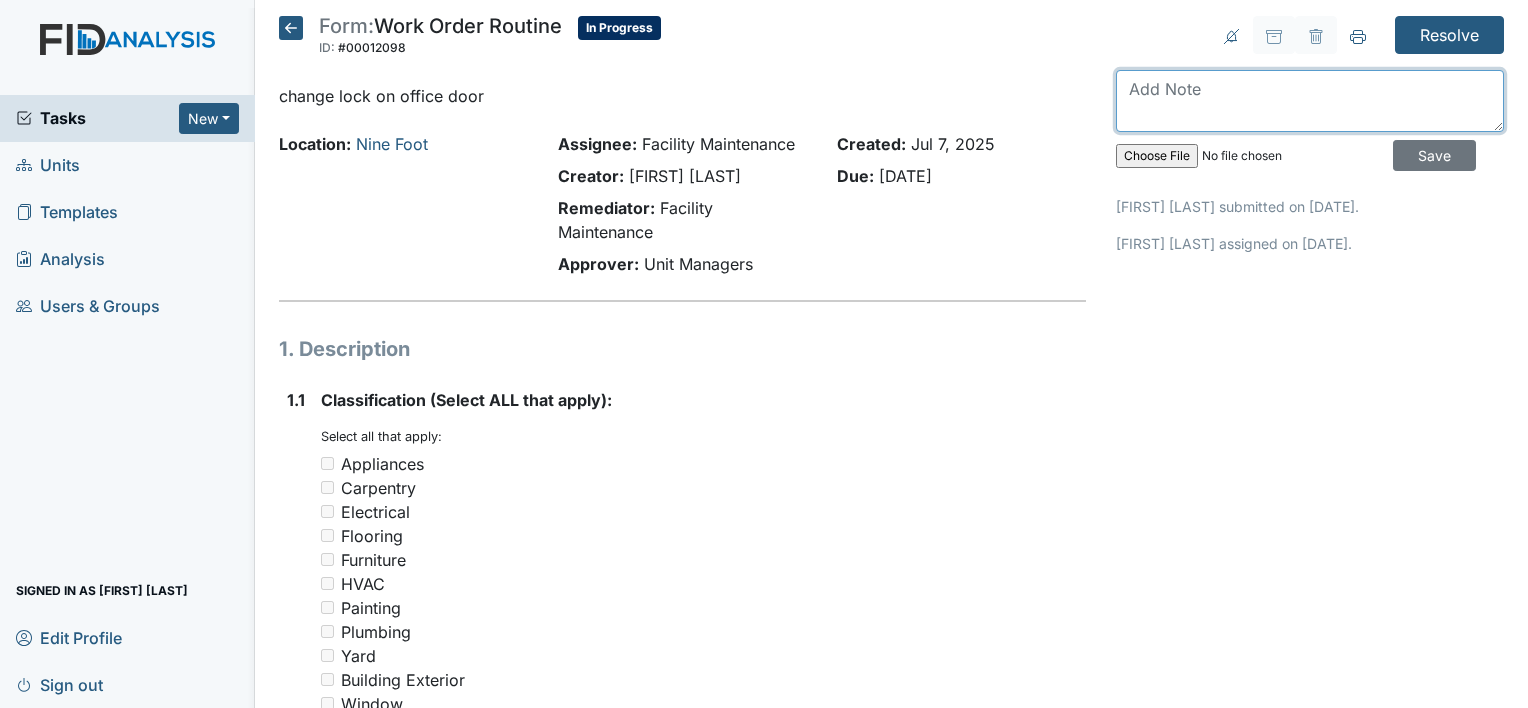 click at bounding box center [1310, 101] 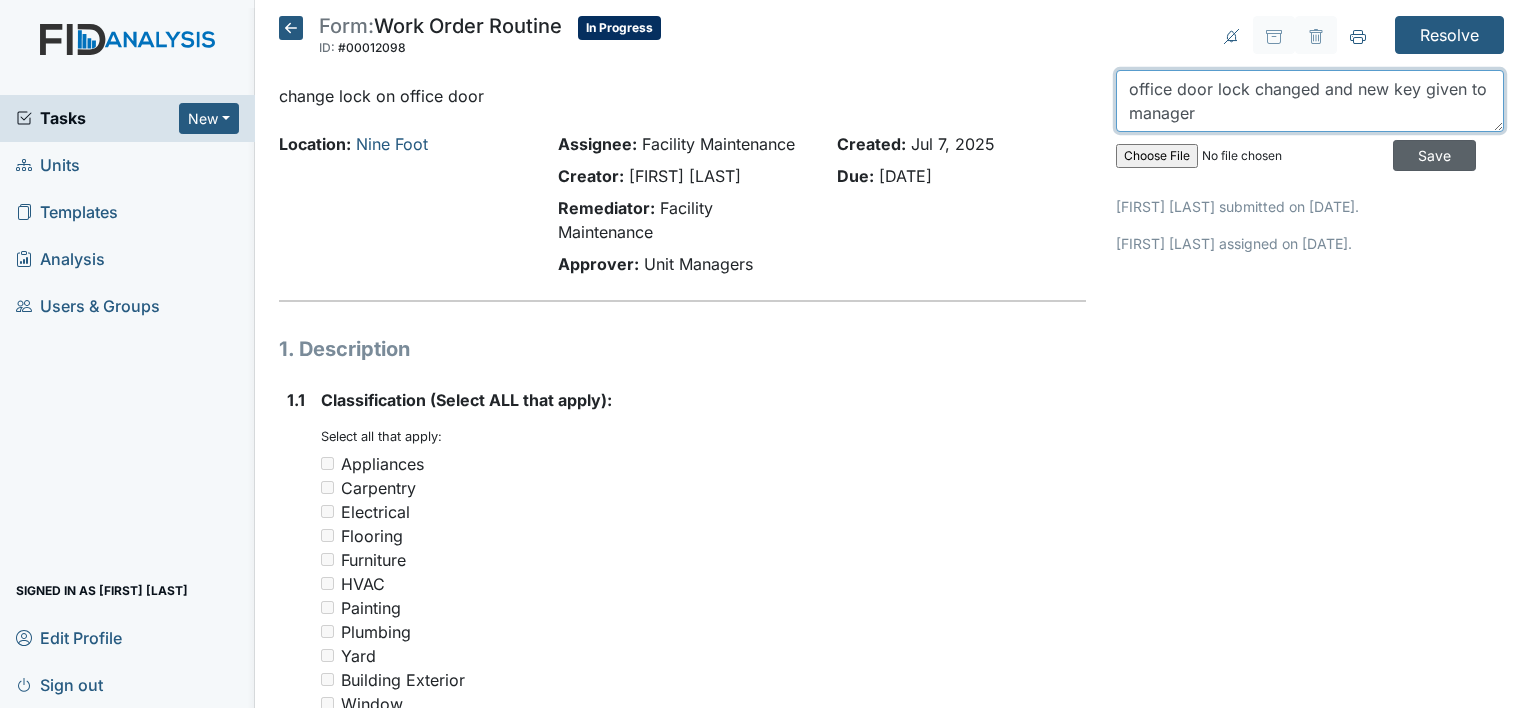type on "office door lock changed and new key given to manager" 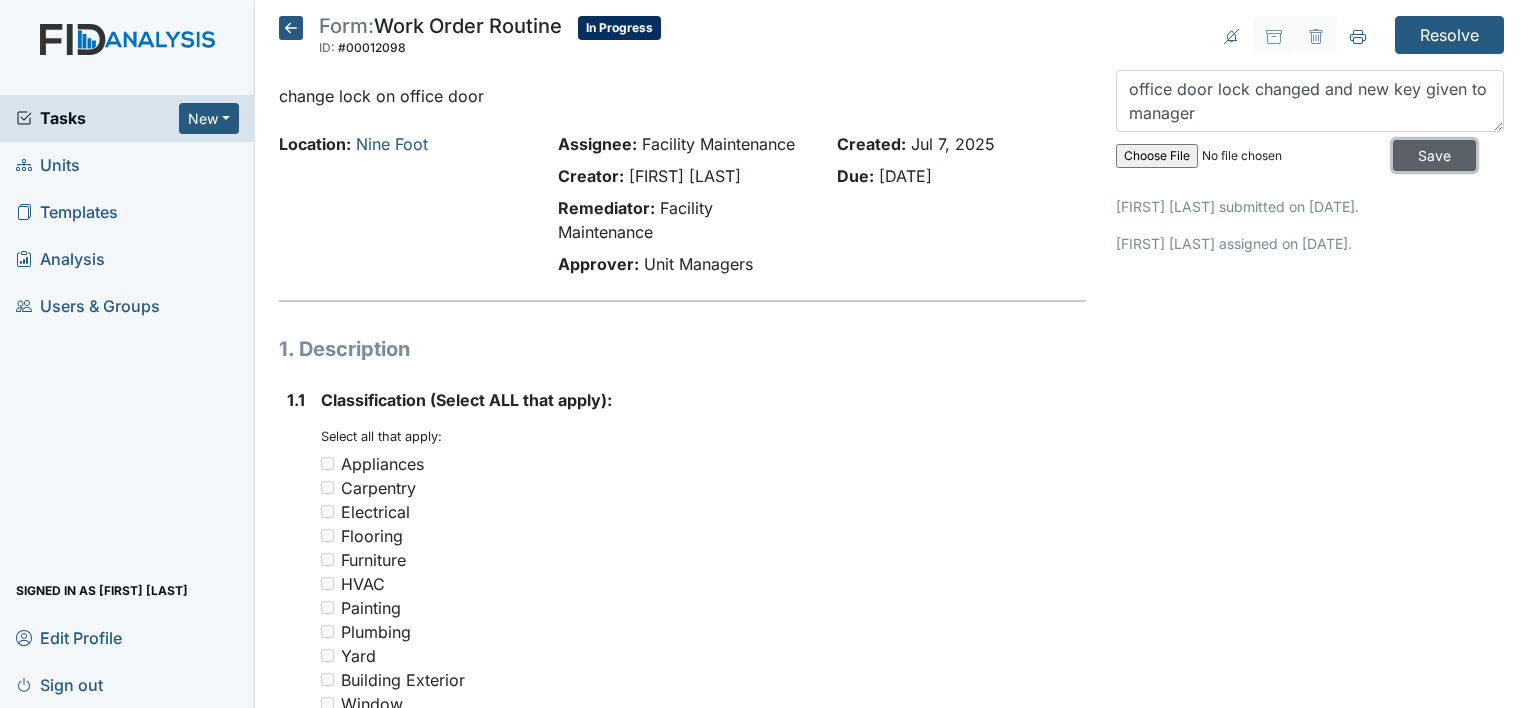 click on "Save" at bounding box center (1434, 155) 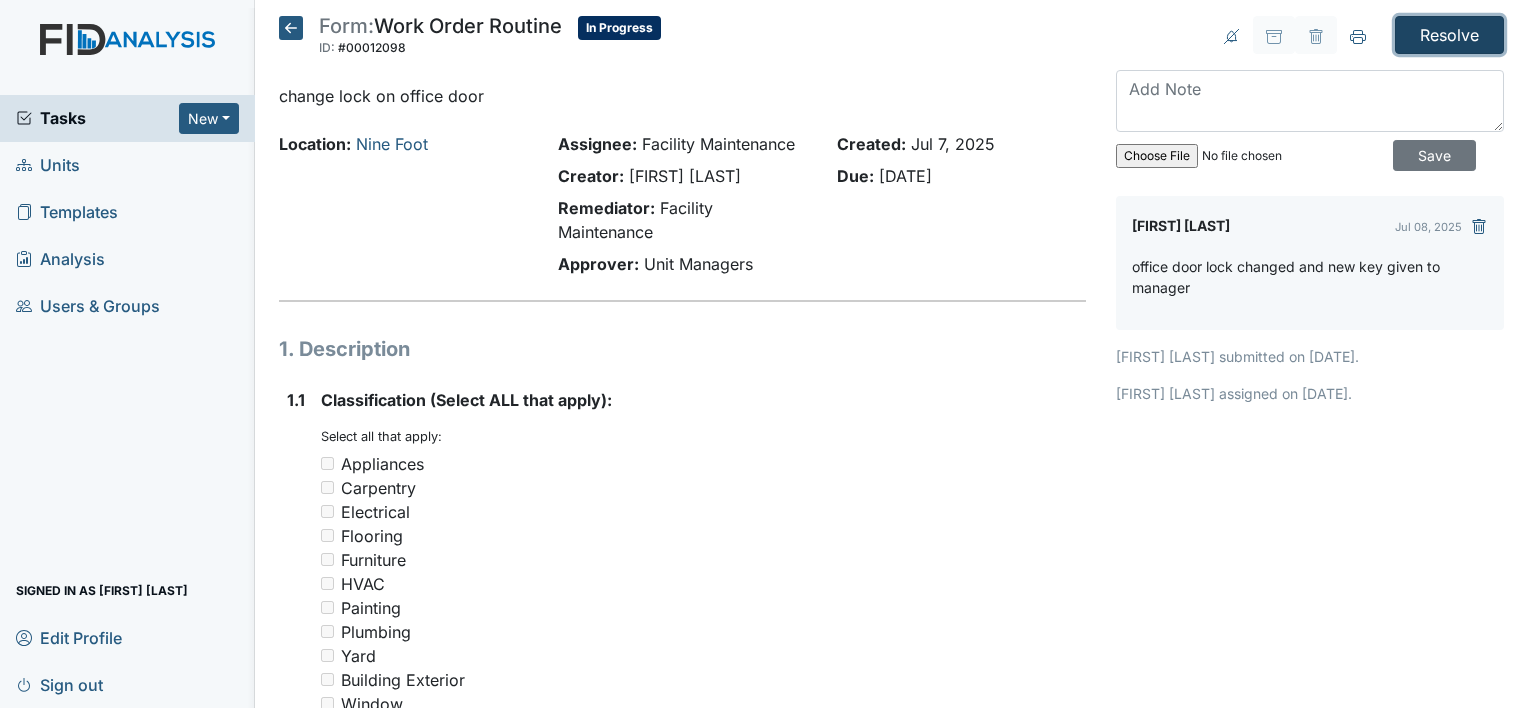 click on "Resolve" at bounding box center (1449, 35) 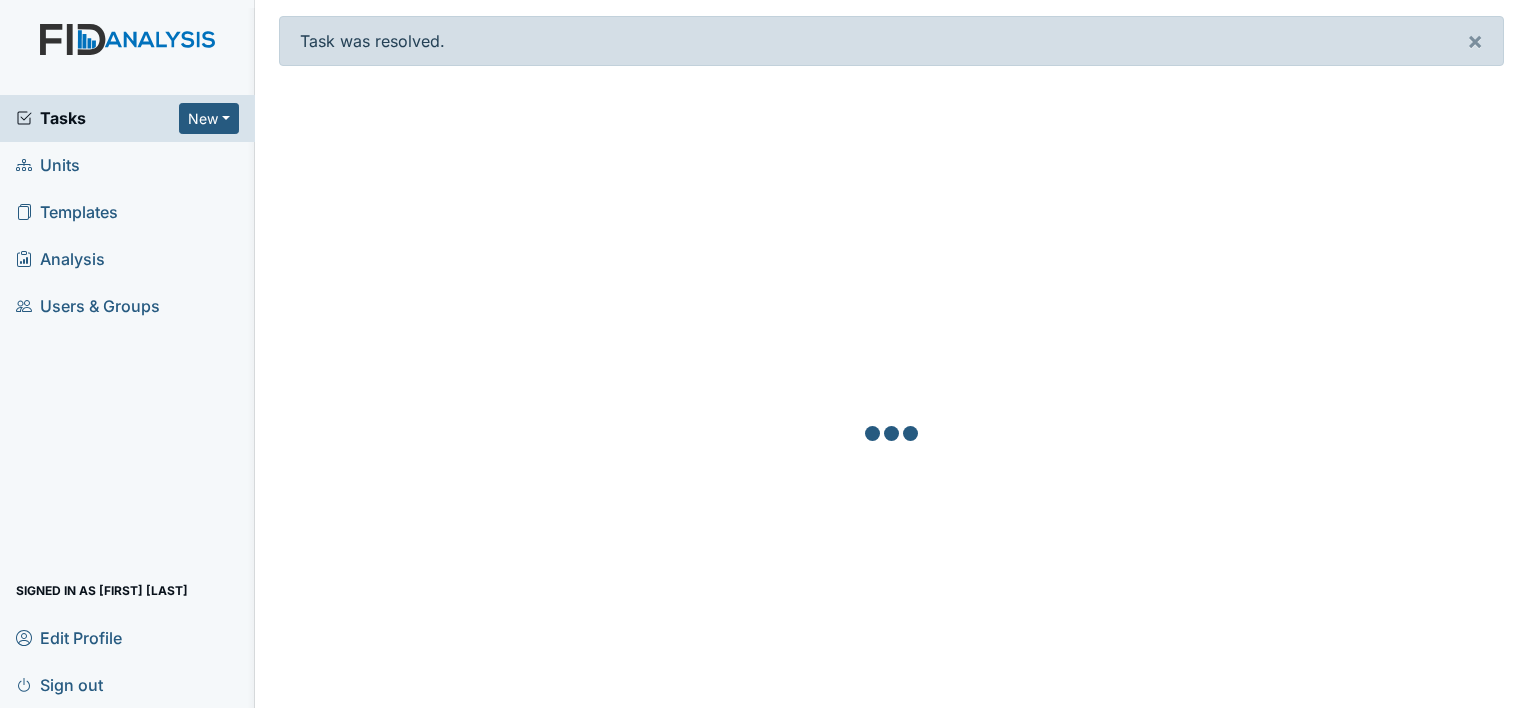 scroll, scrollTop: 0, scrollLeft: 0, axis: both 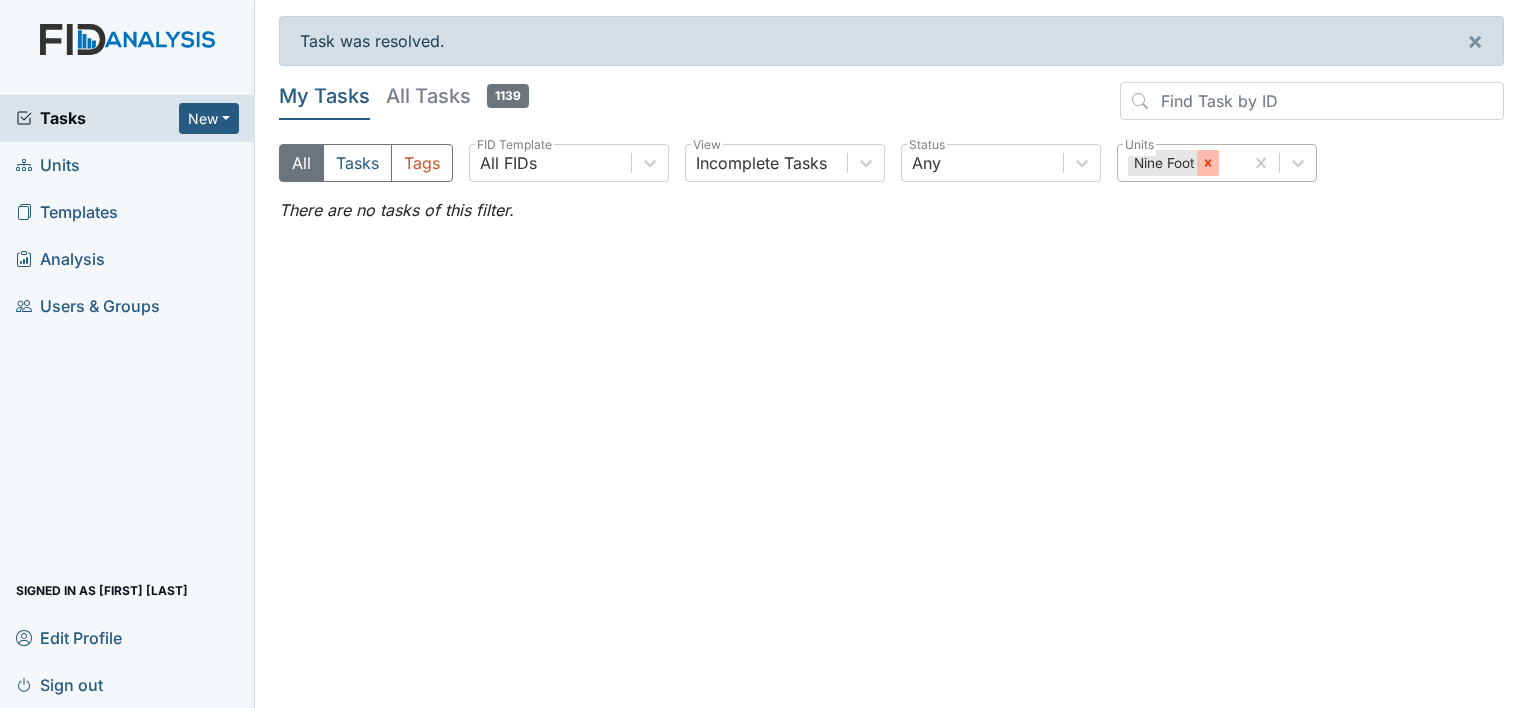 click at bounding box center (1208, 163) 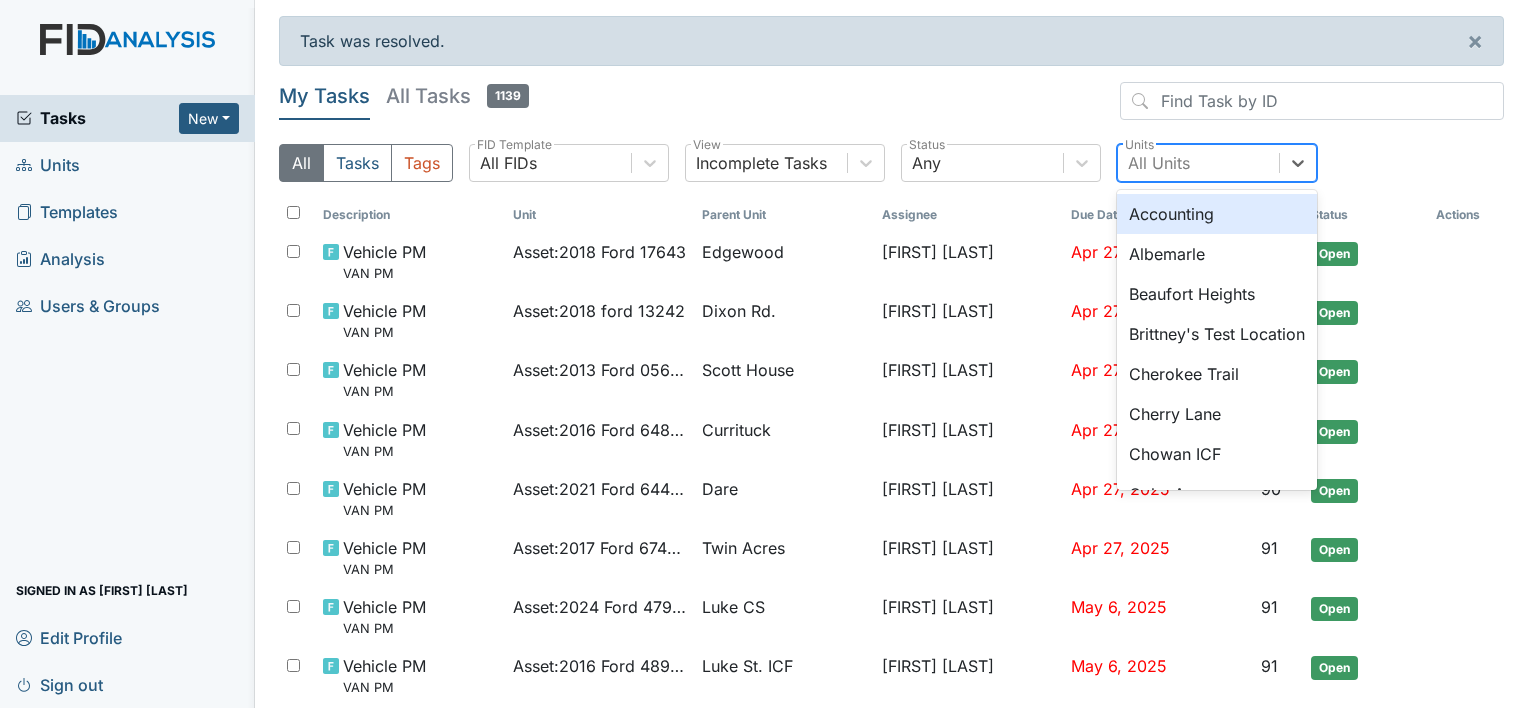 click on "All Units" at bounding box center (1198, 163) 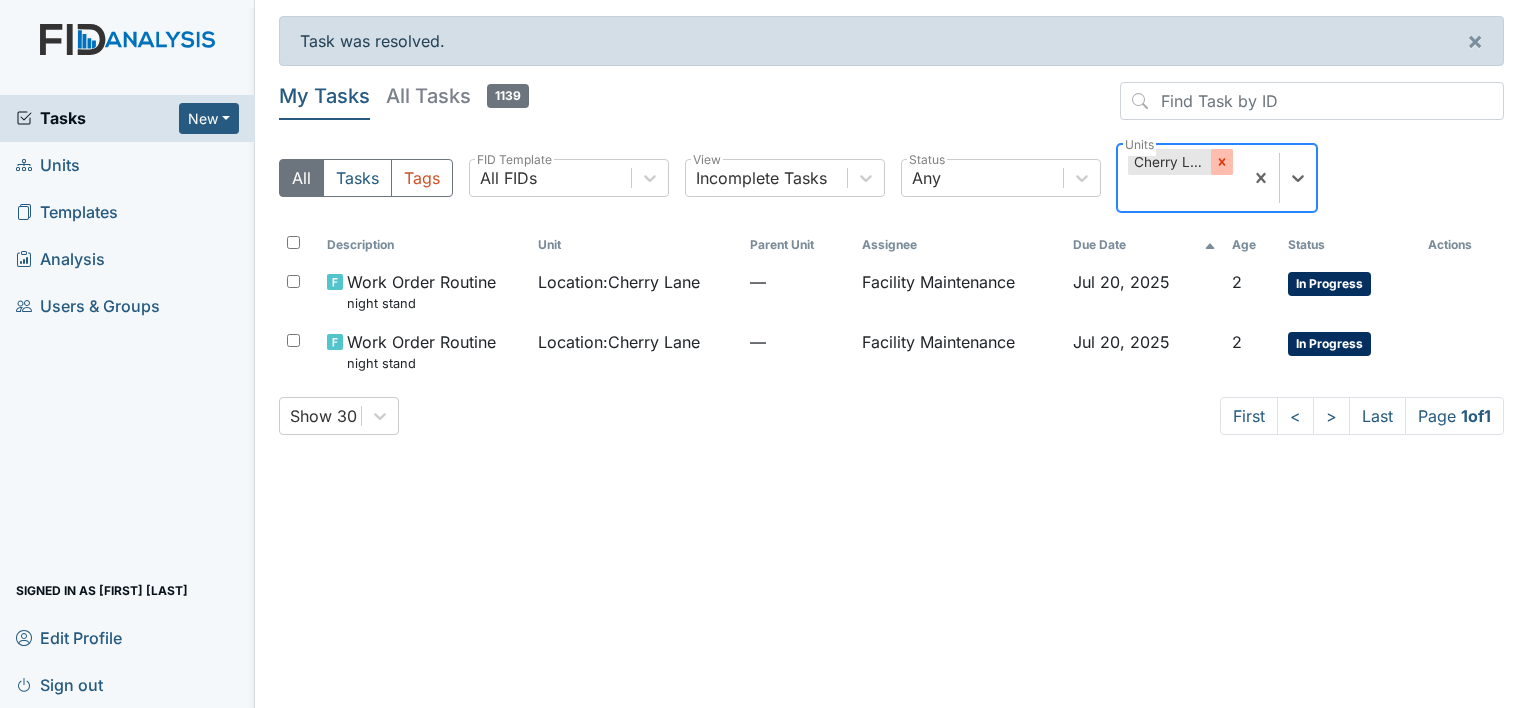 click at bounding box center [1222, 162] 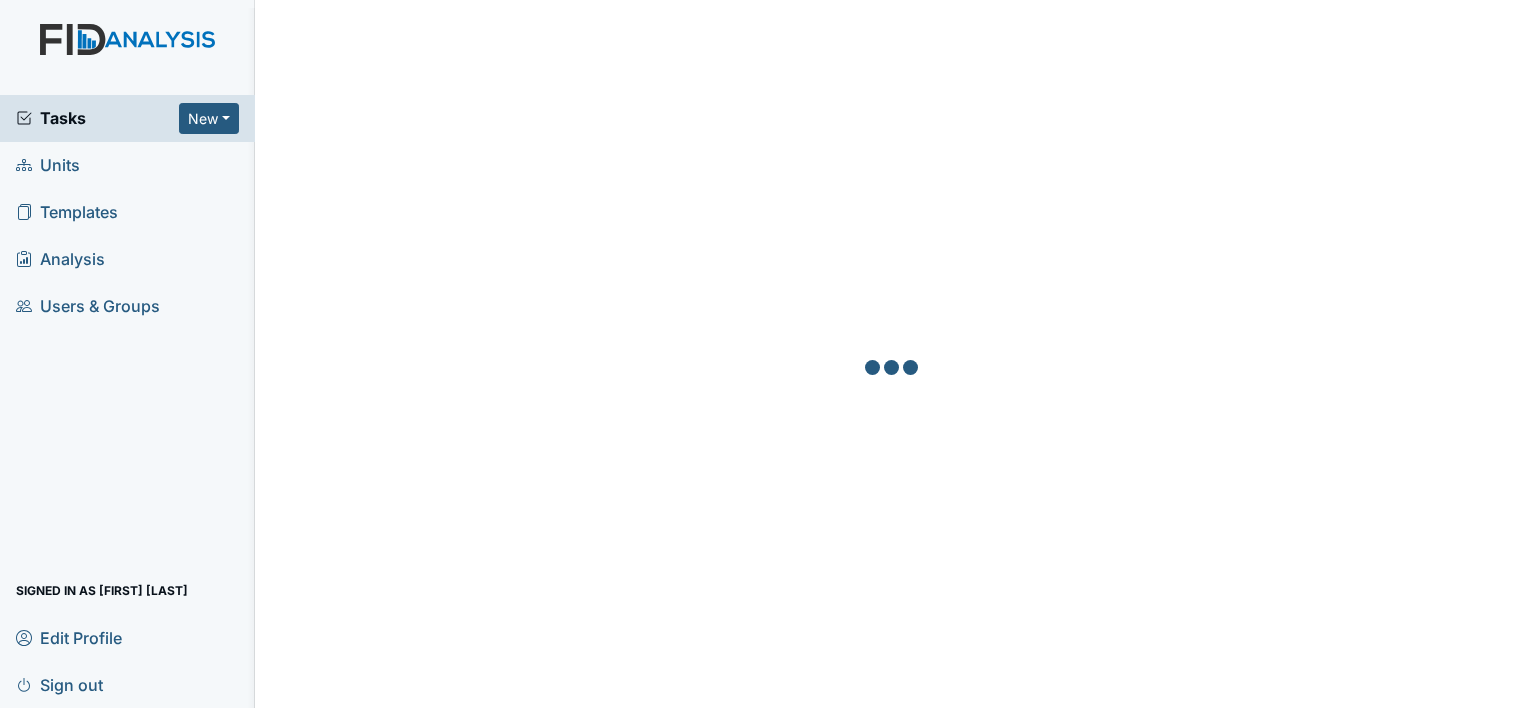 scroll, scrollTop: 0, scrollLeft: 0, axis: both 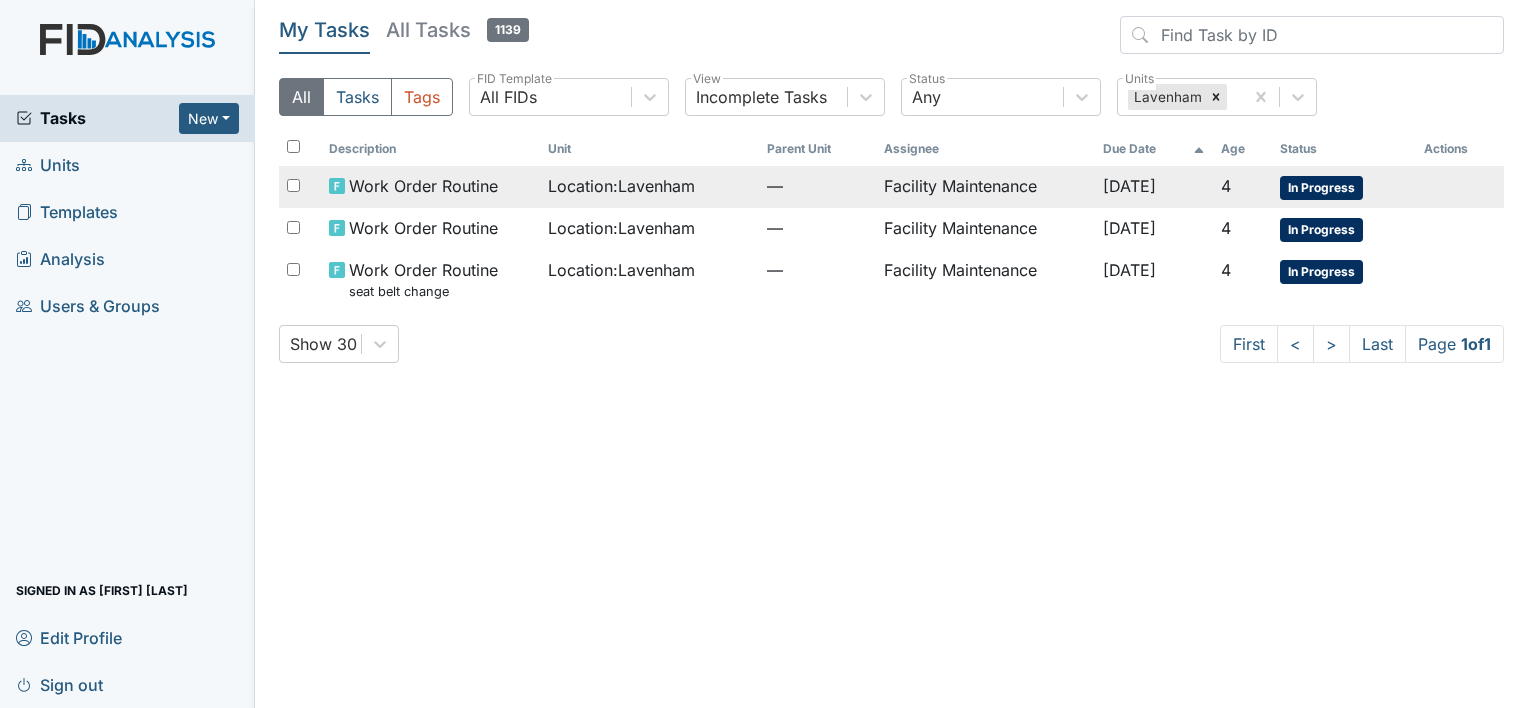 click on "Location : [CITY]" at bounding box center (621, 186) 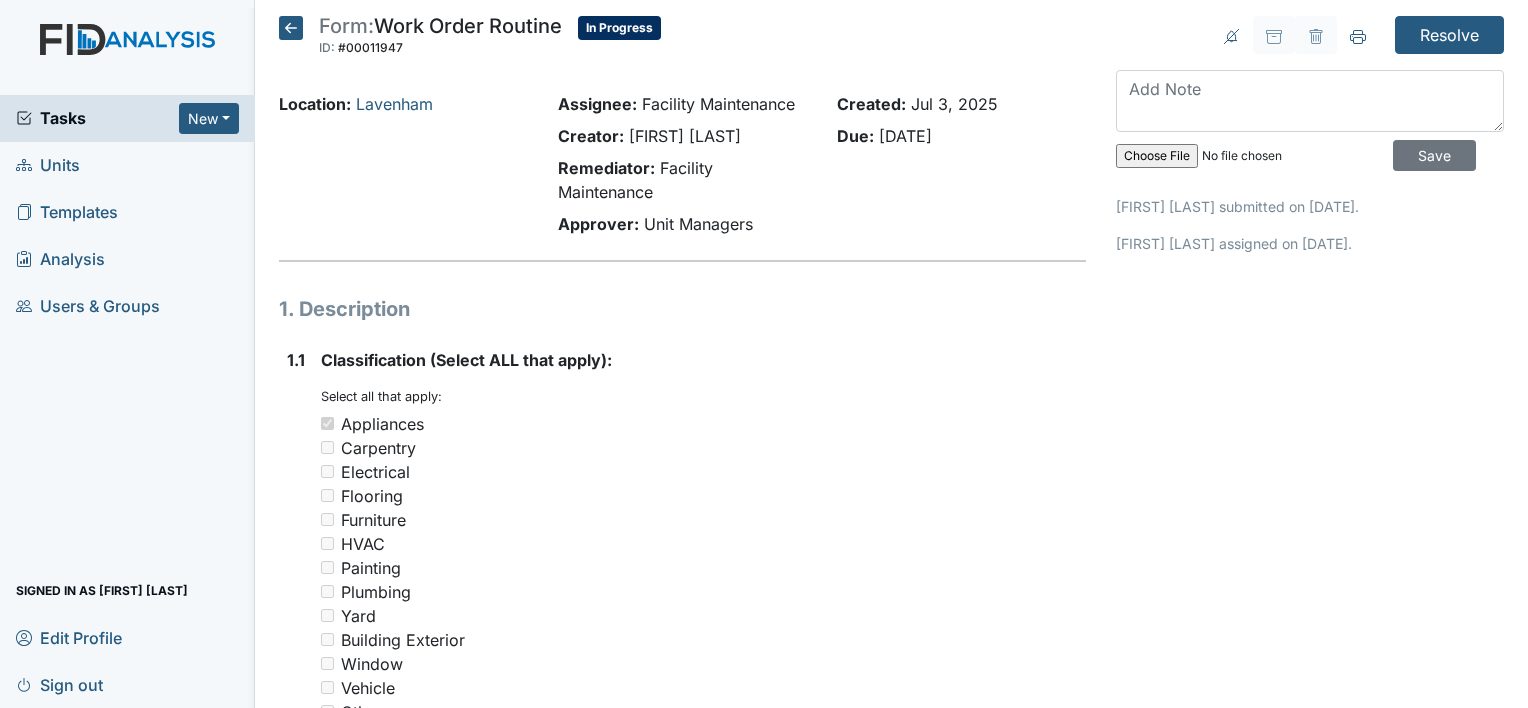 scroll, scrollTop: 0, scrollLeft: 0, axis: both 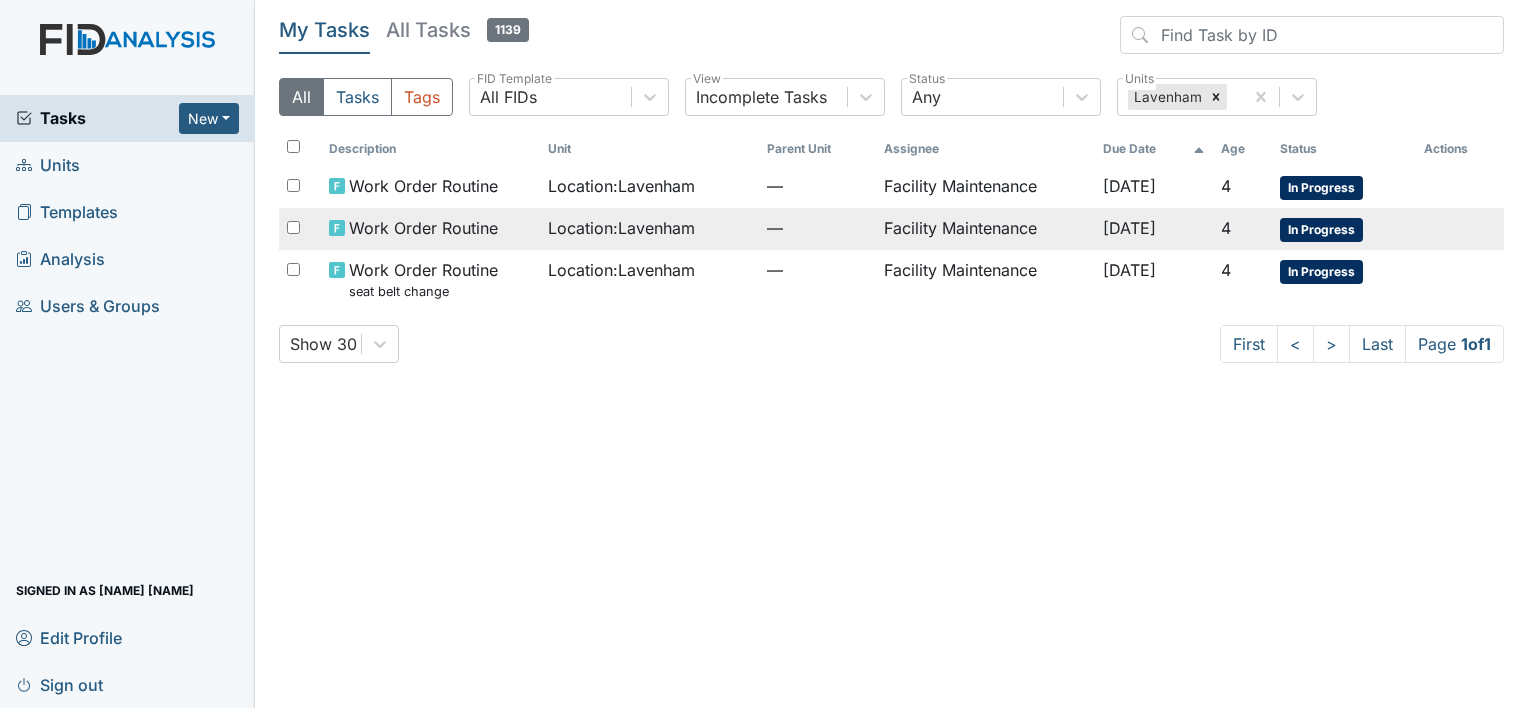 click on "Work Order Routine" at bounding box center (423, 186) 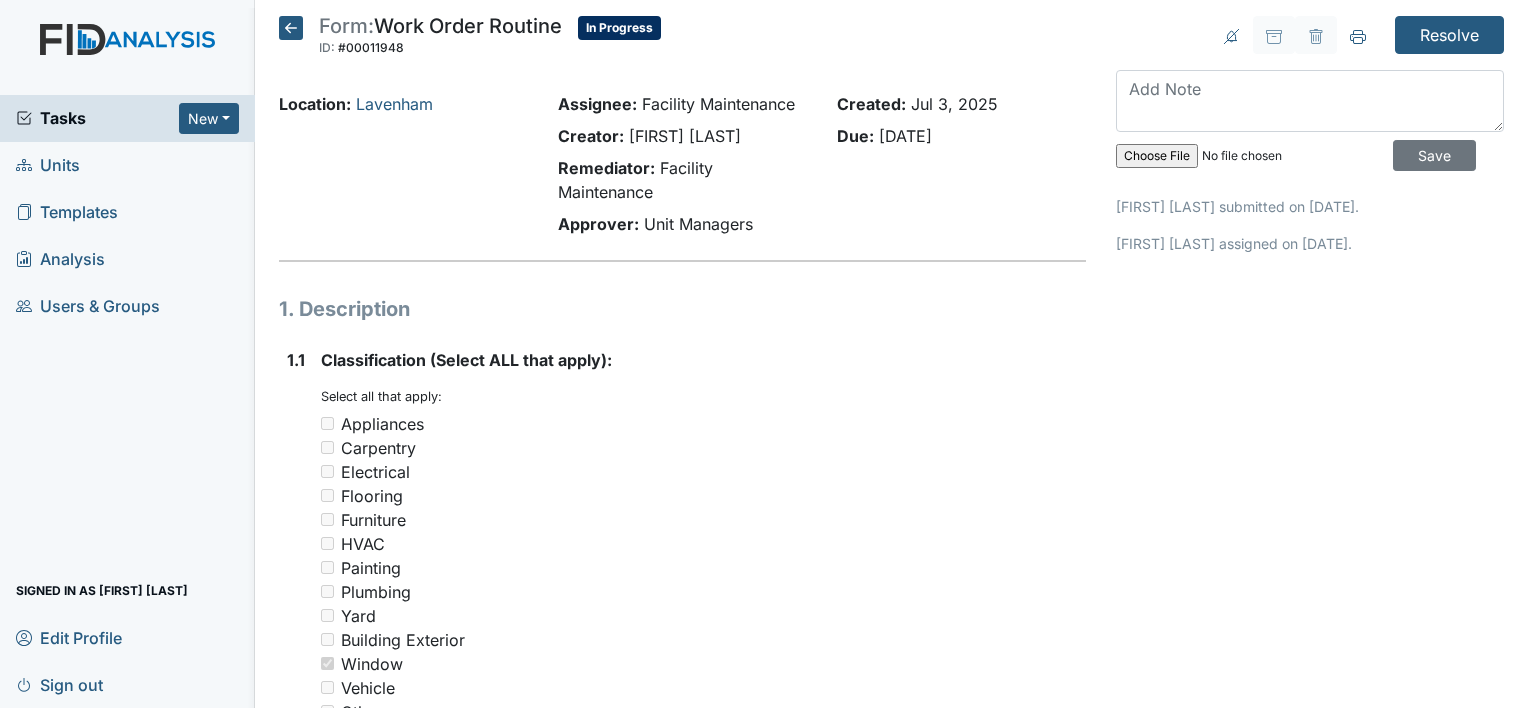 scroll, scrollTop: 0, scrollLeft: 0, axis: both 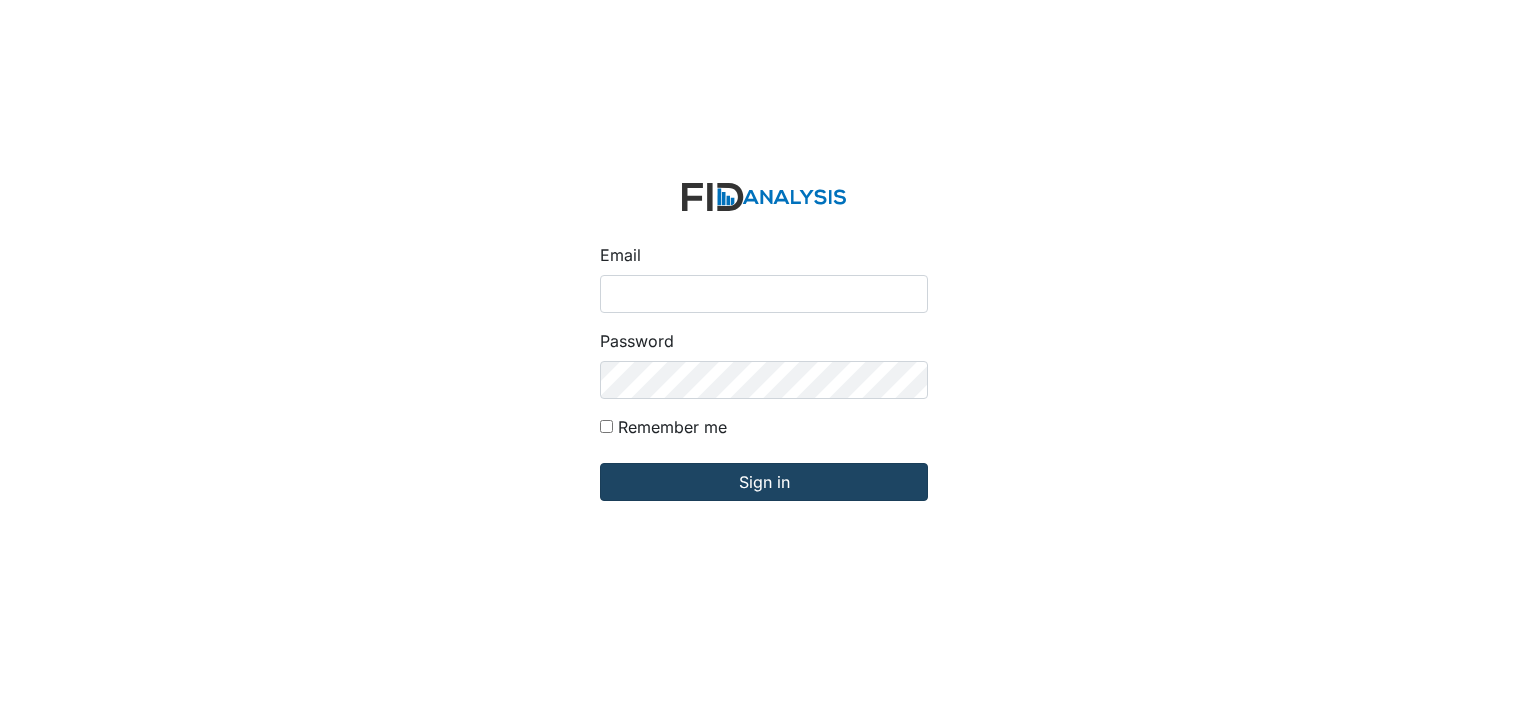 type on "[USERNAME]@example.com" 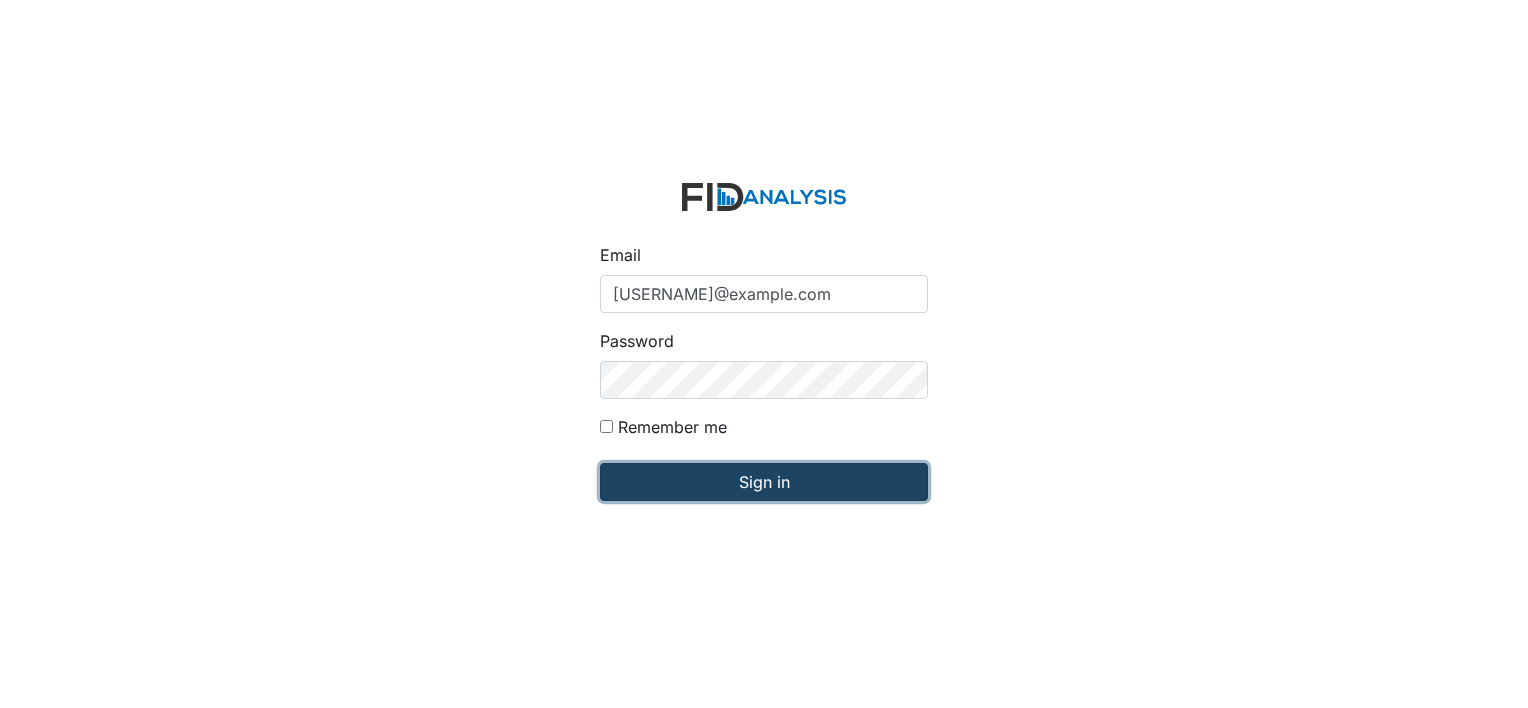 click on "Sign in" at bounding box center (764, 482) 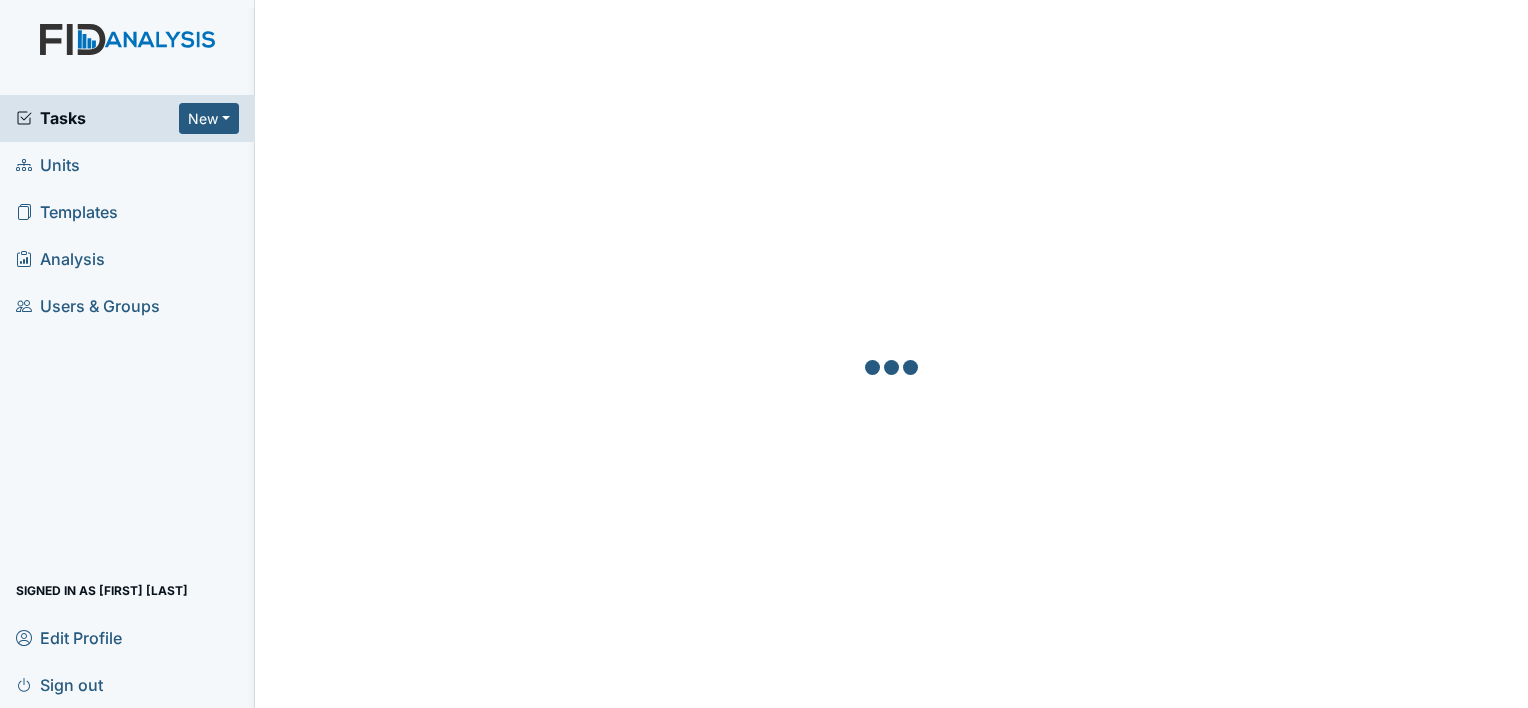 scroll, scrollTop: 0, scrollLeft: 0, axis: both 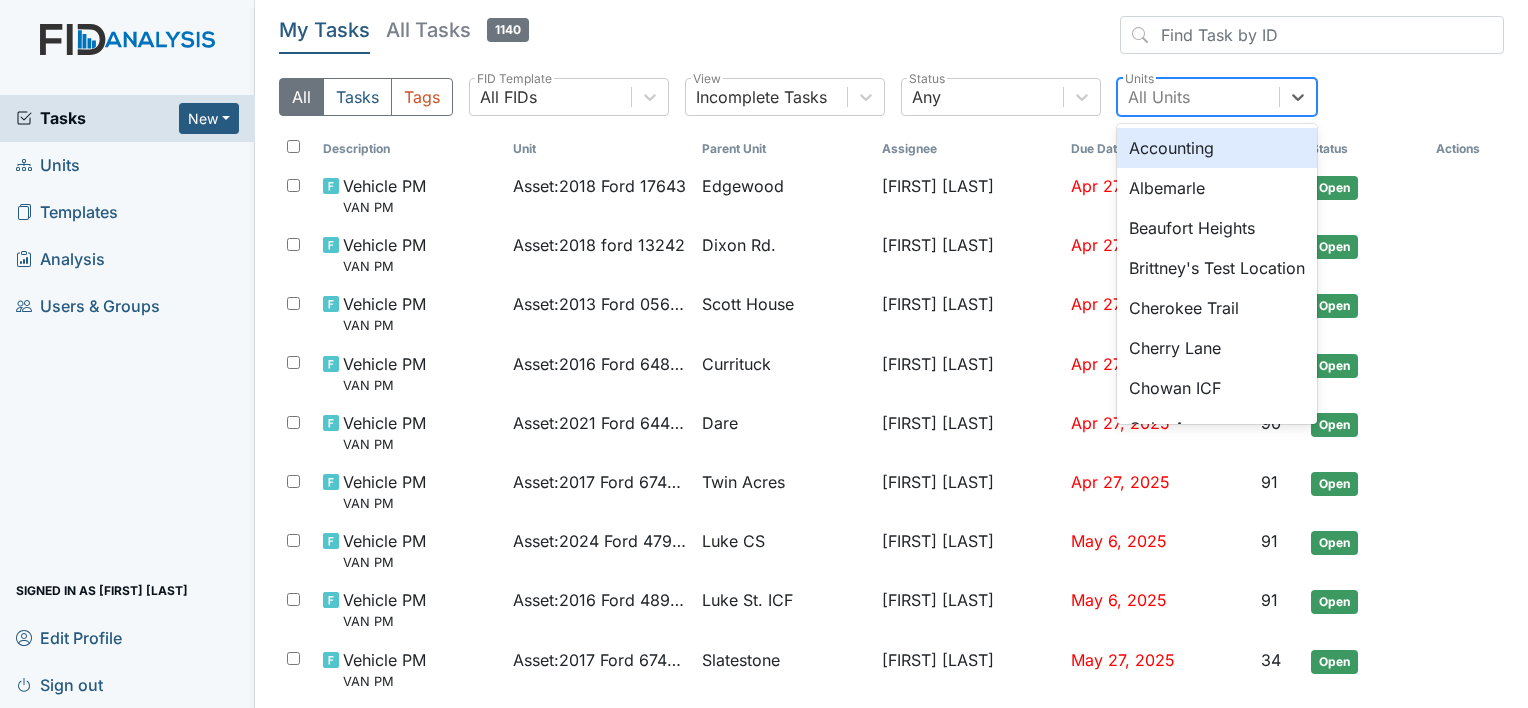 click on "All Units" at bounding box center [1159, 97] 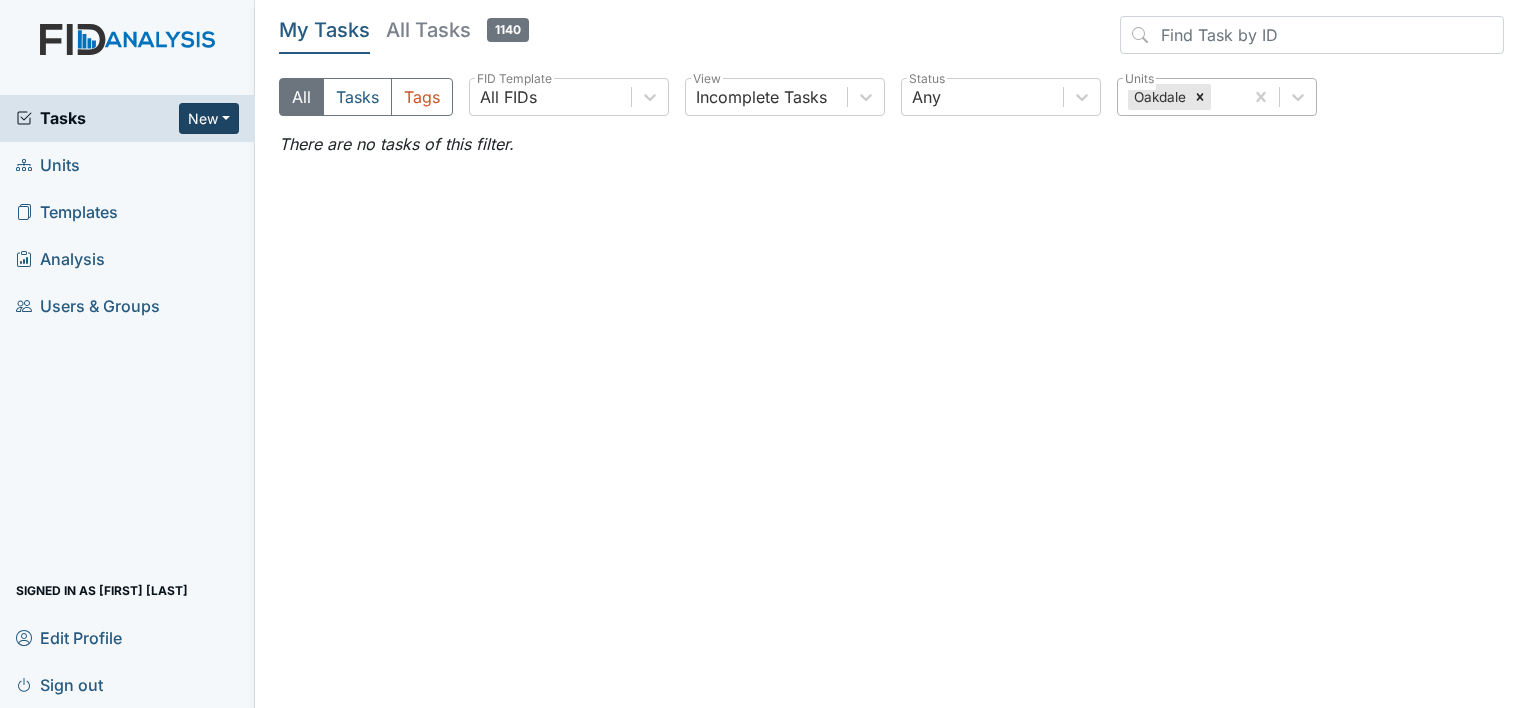 click on "New" at bounding box center [209, 118] 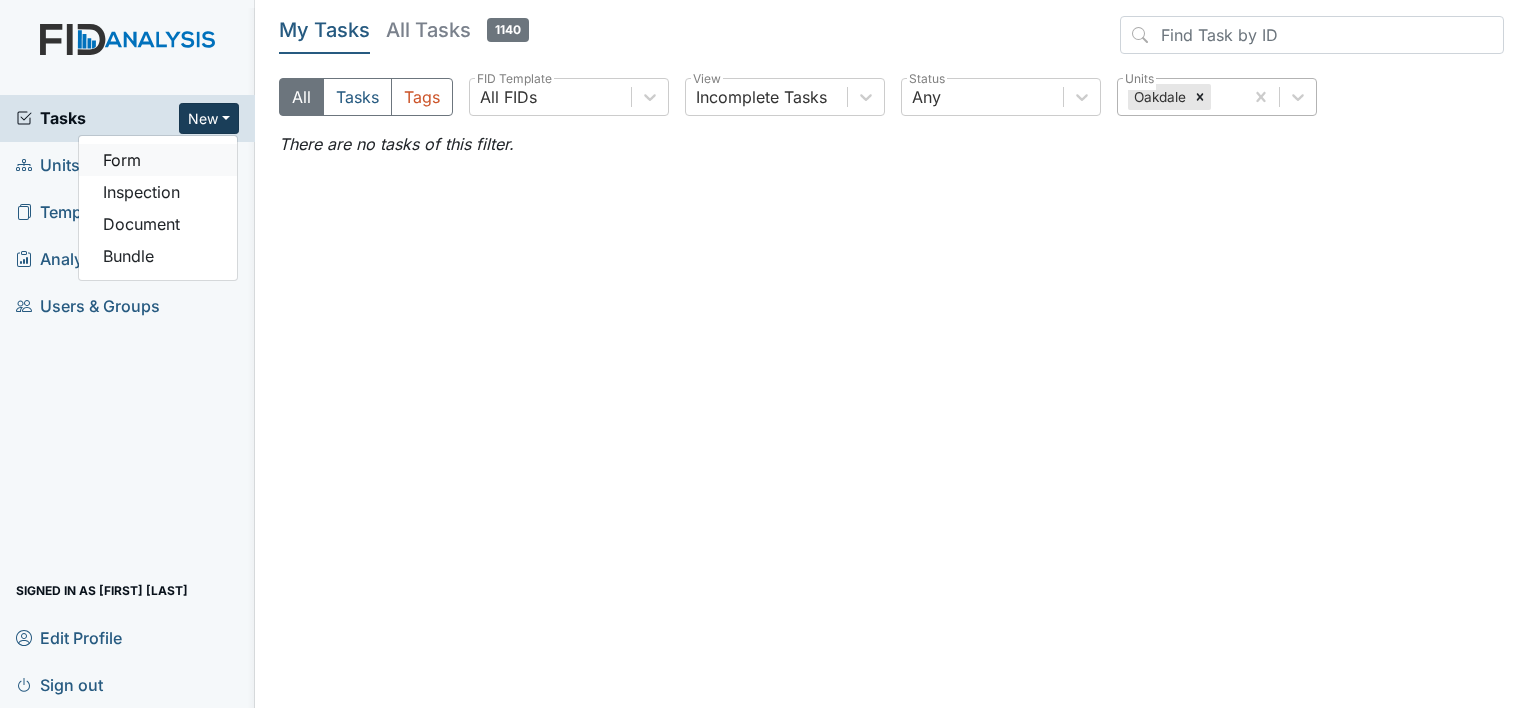 click on "Form" at bounding box center (158, 160) 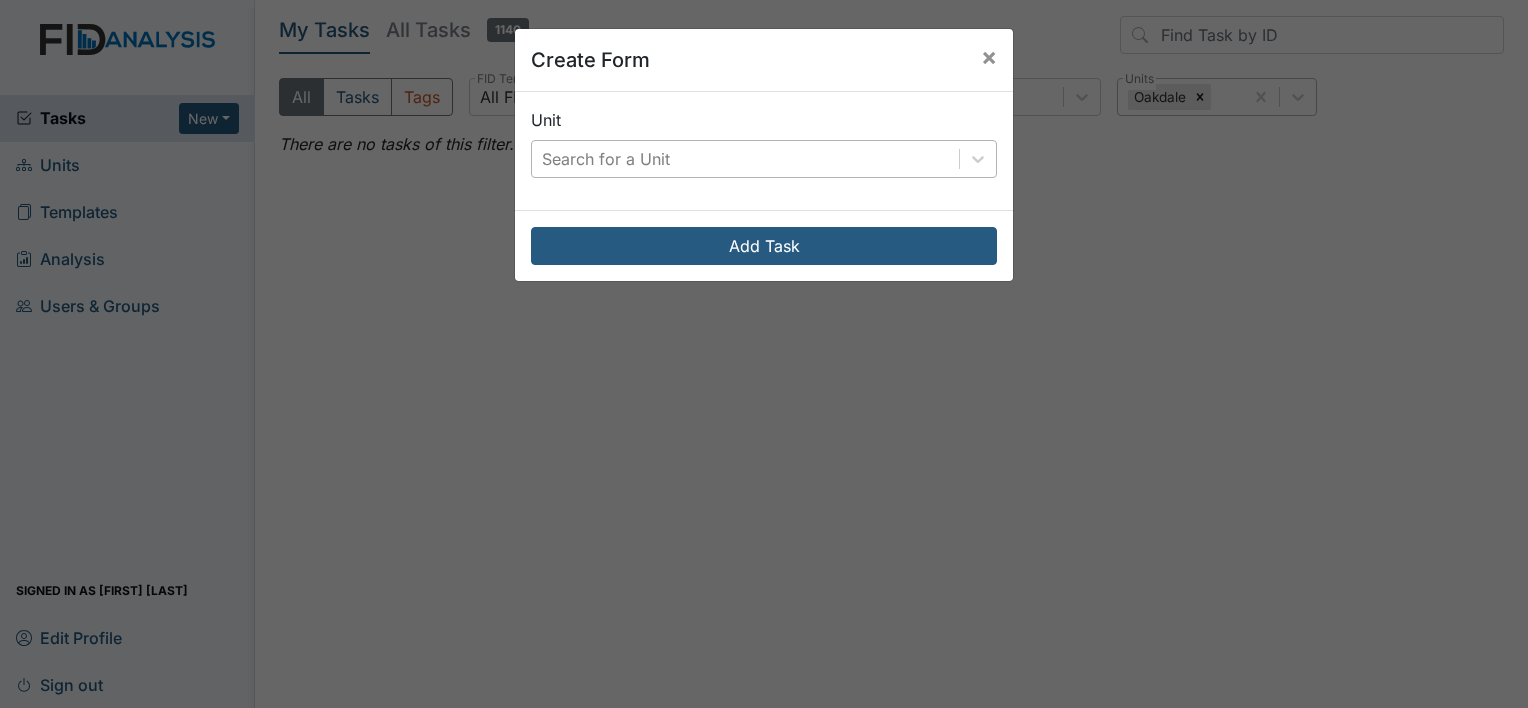 click on "Search for a Unit" at bounding box center (745, 159) 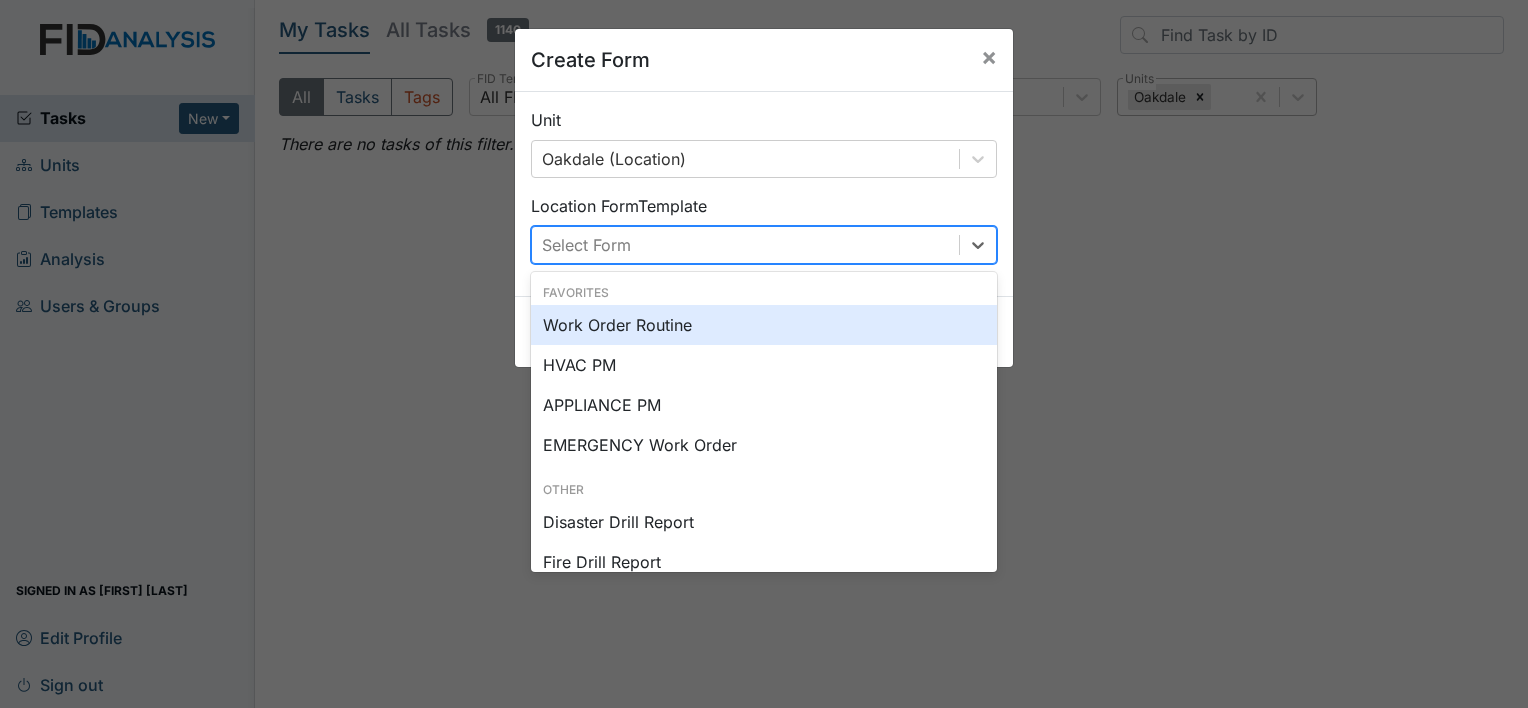 click on "Select Form" at bounding box center (745, 245) 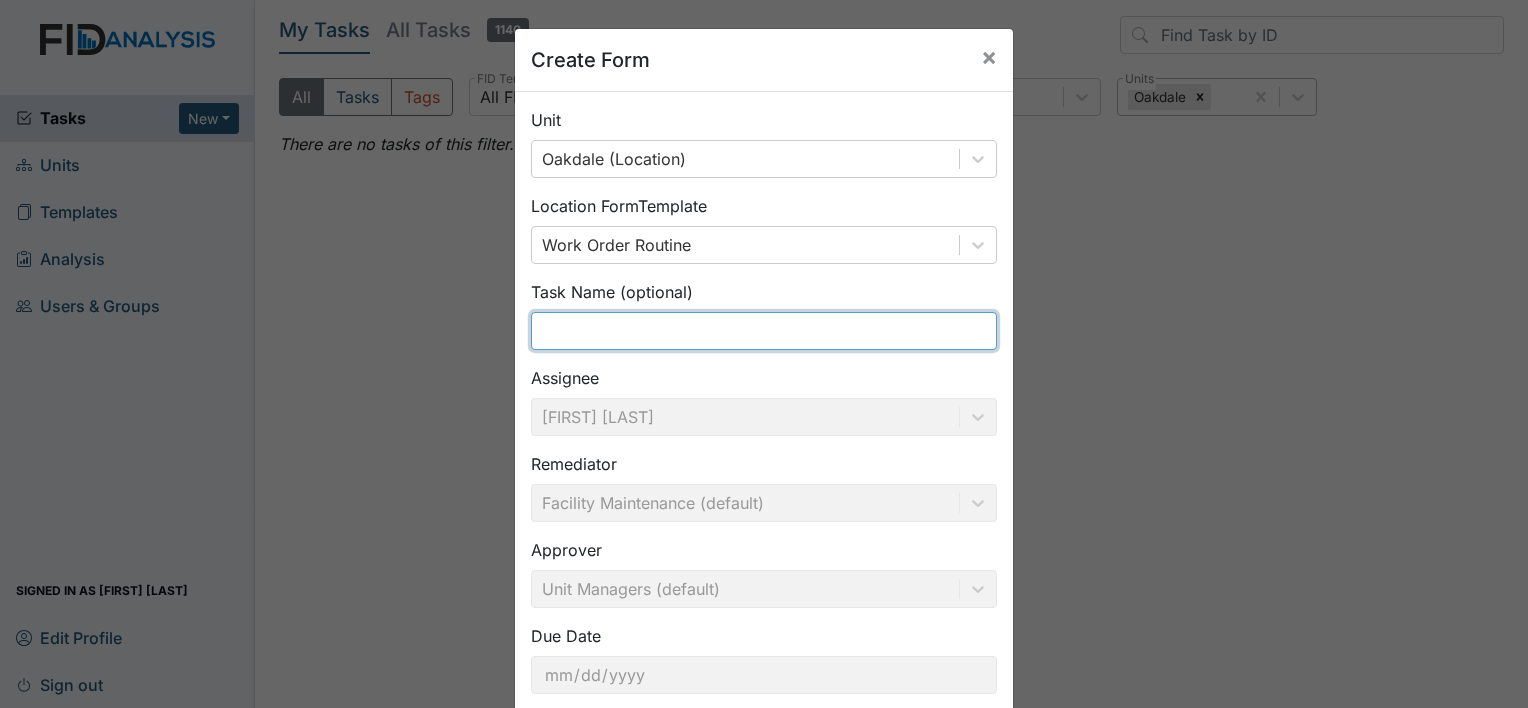 click at bounding box center (764, 331) 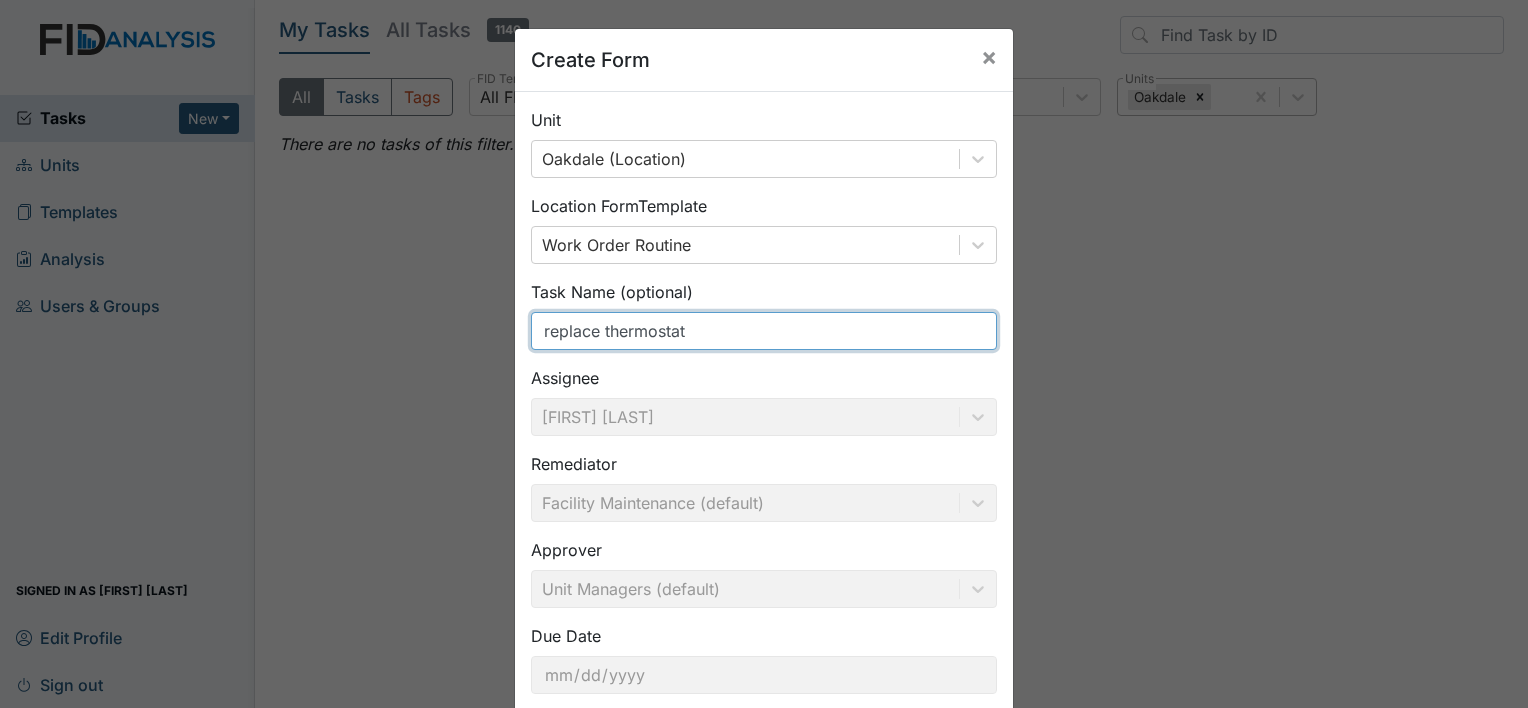 scroll, scrollTop: 116, scrollLeft: 0, axis: vertical 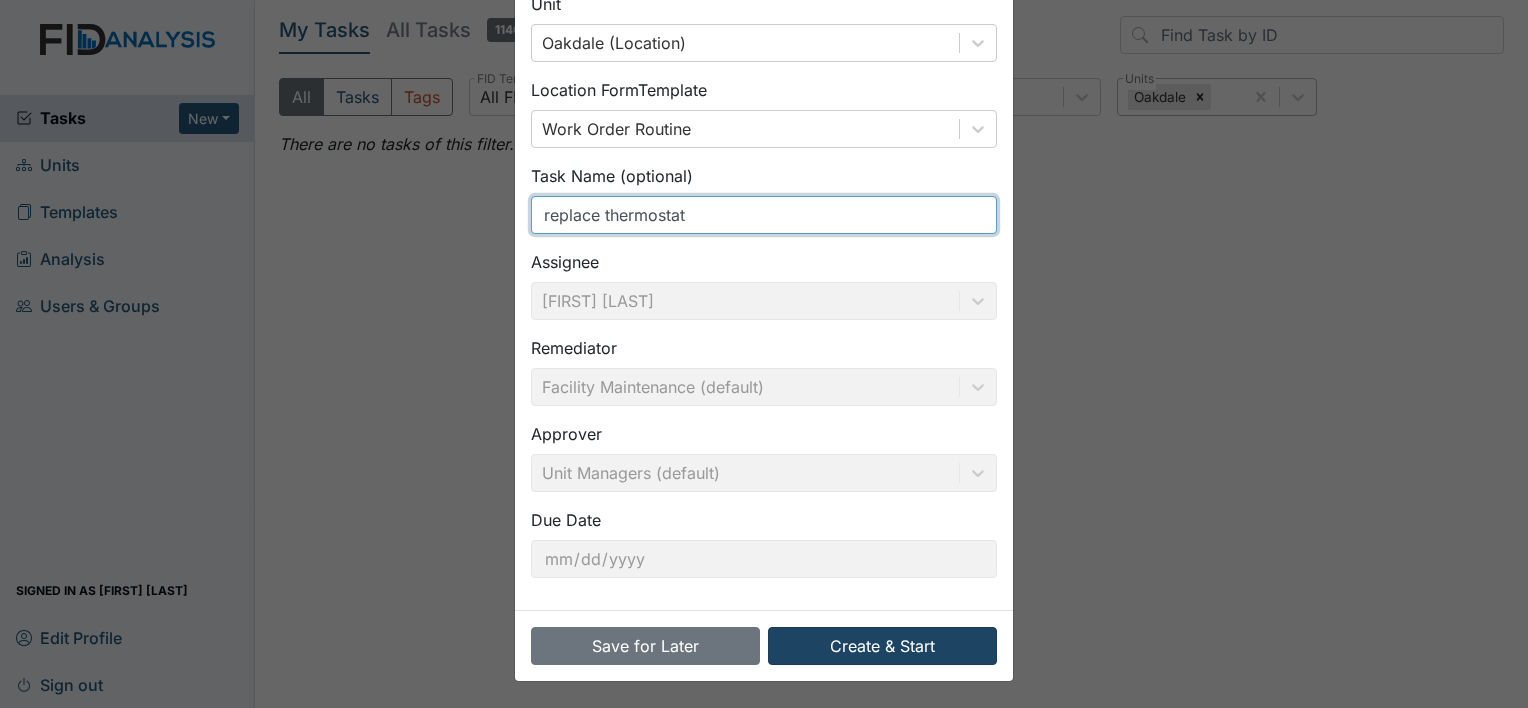 type on "replace thermostat" 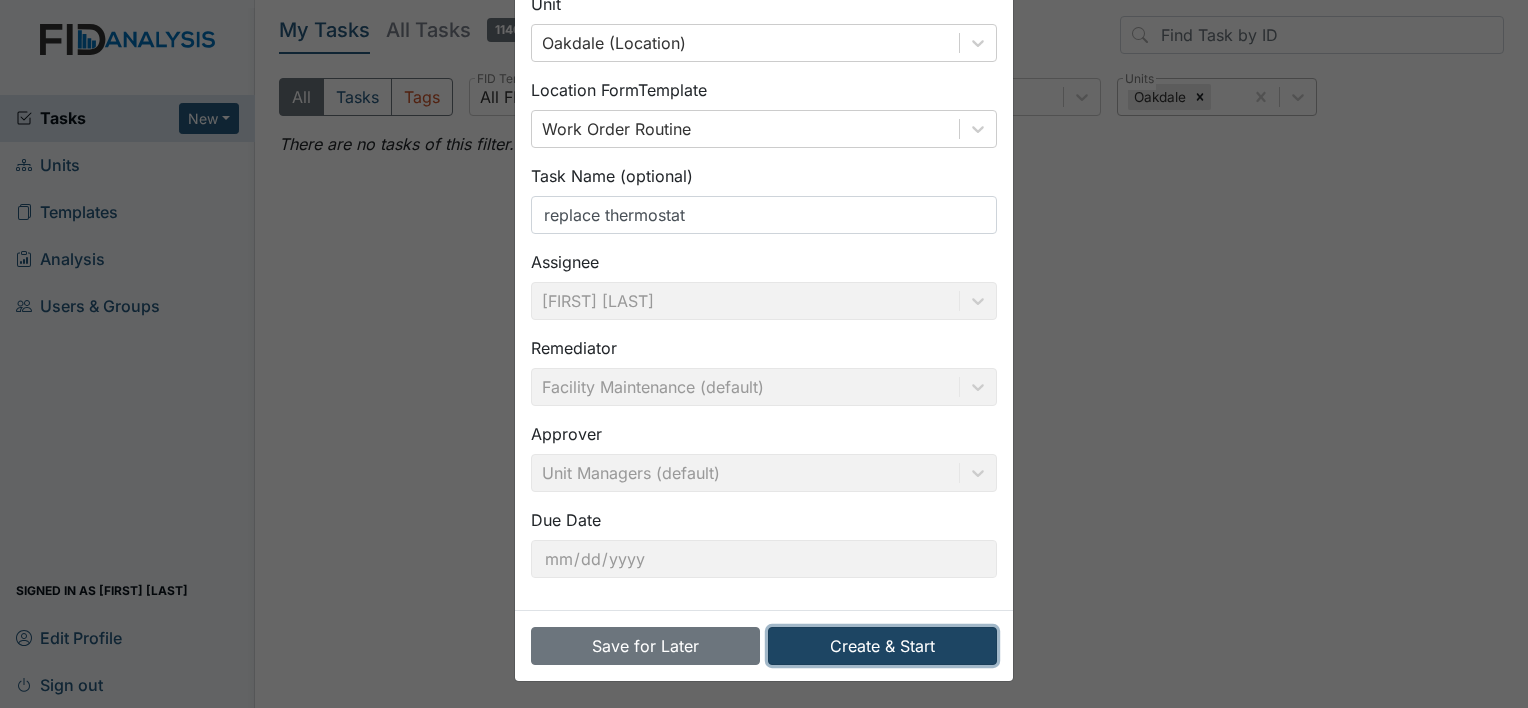 click on "Create & Start" at bounding box center (882, 646) 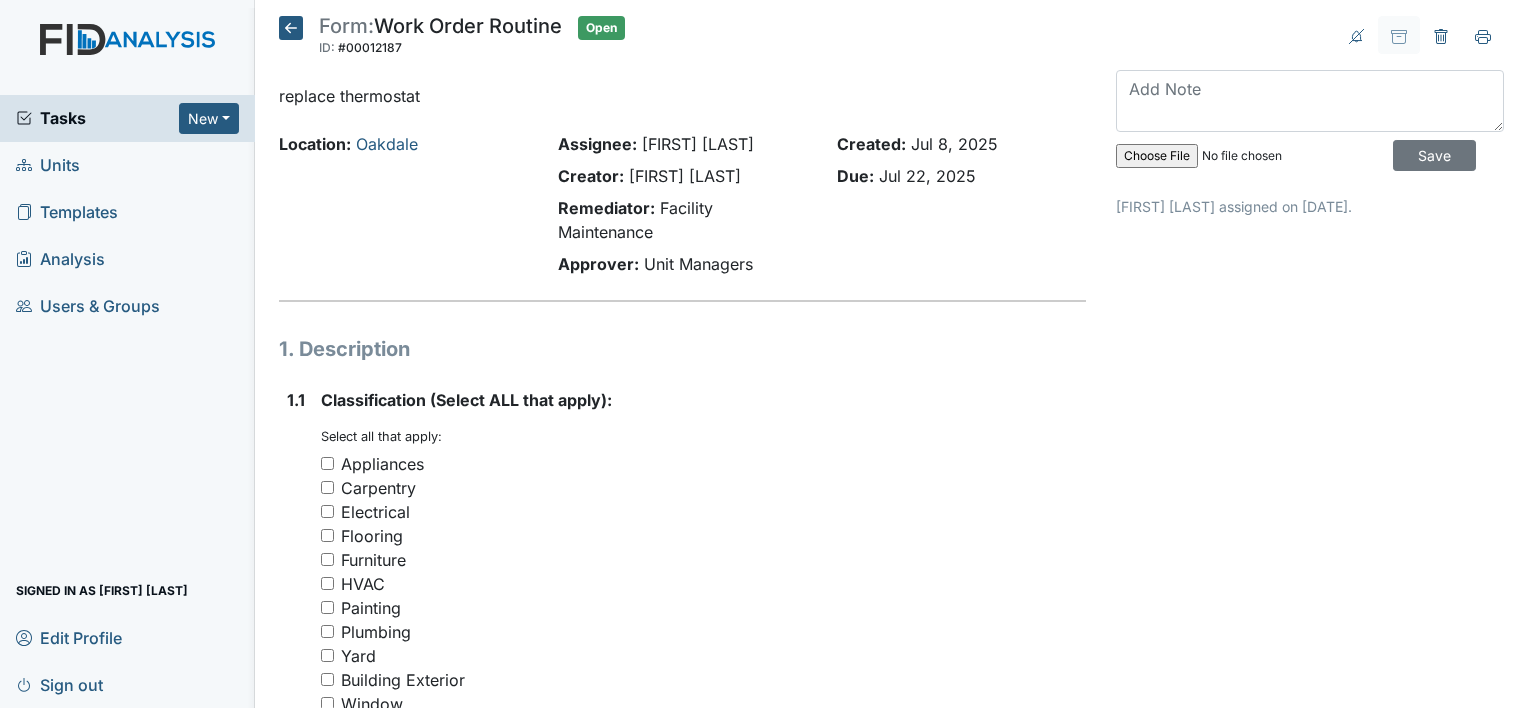 scroll, scrollTop: 0, scrollLeft: 0, axis: both 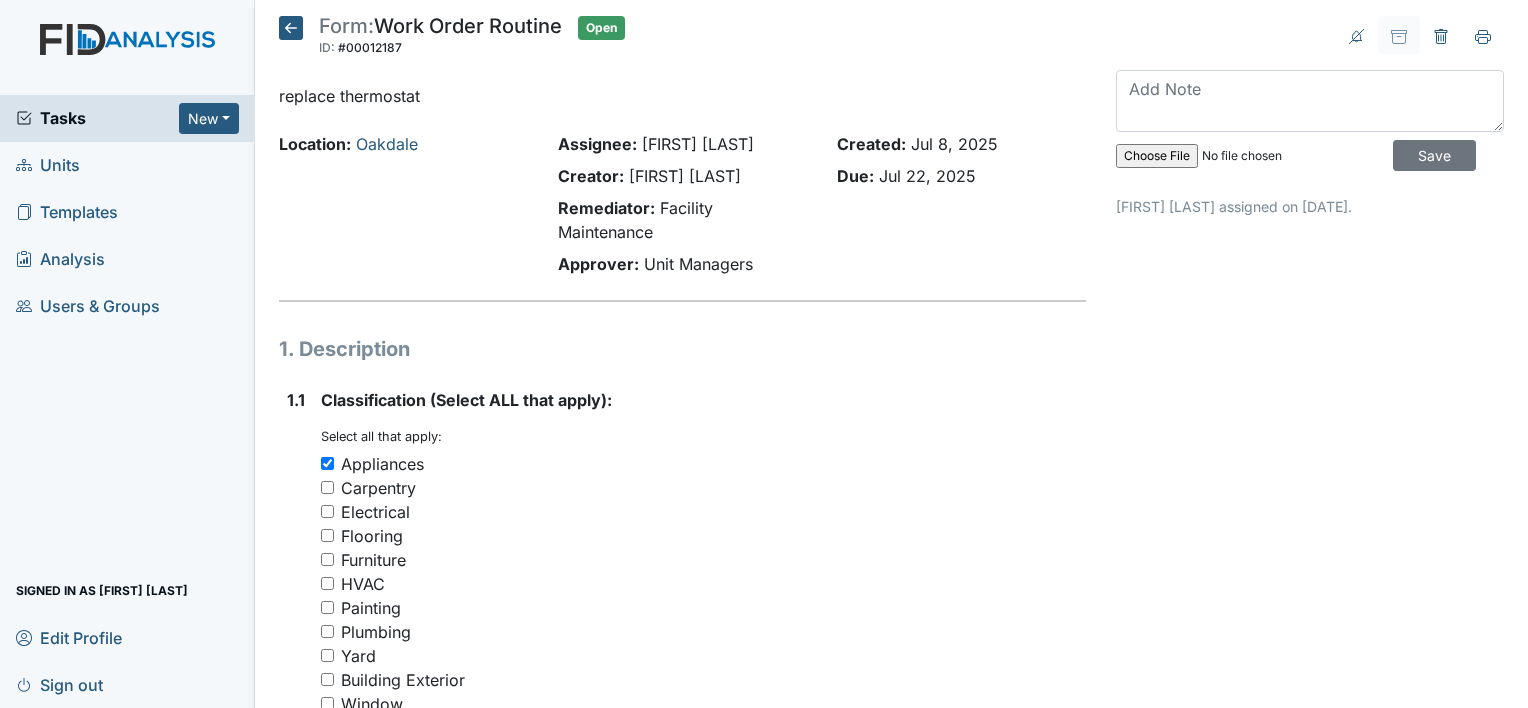 click on "HVAC" at bounding box center (327, 583) 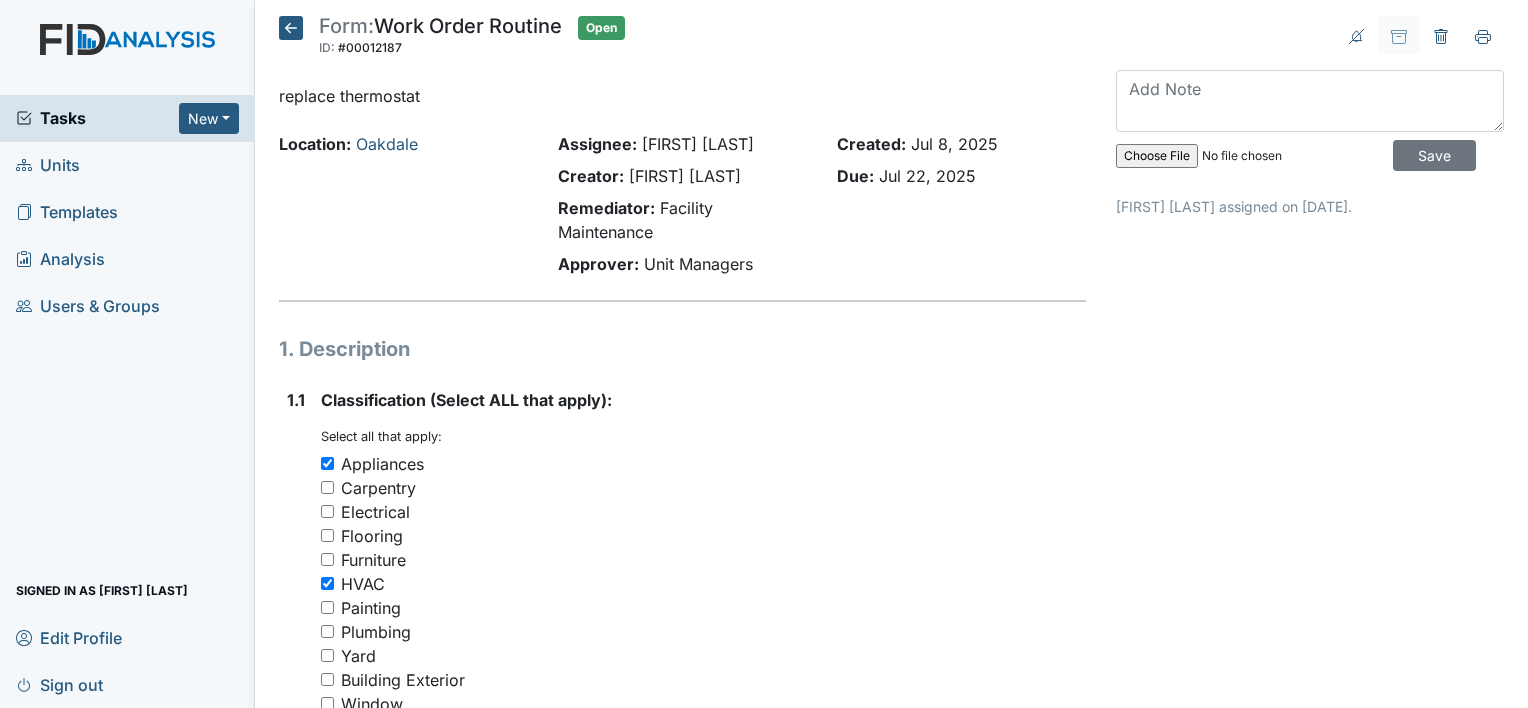 click on "Appliances" at bounding box center [327, 463] 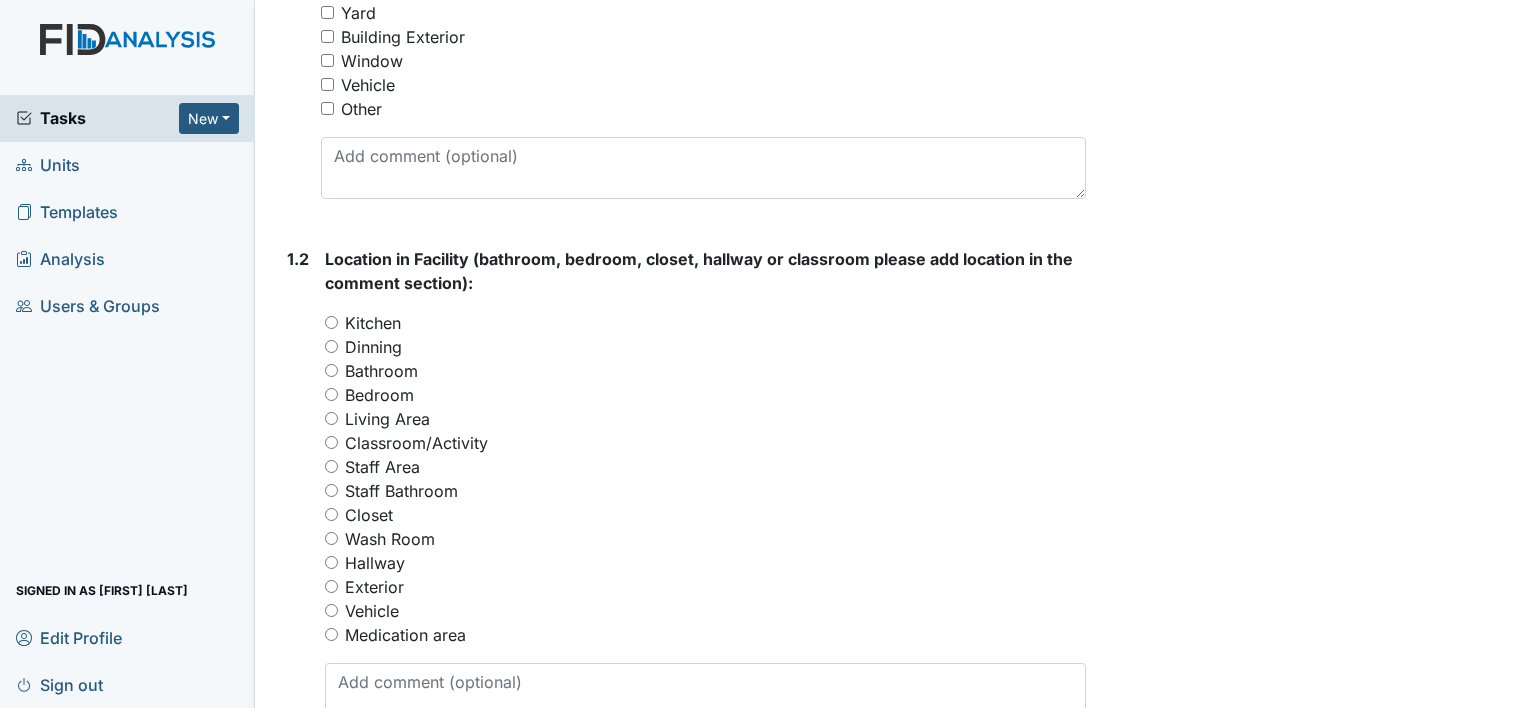 scroll, scrollTop: 762, scrollLeft: 0, axis: vertical 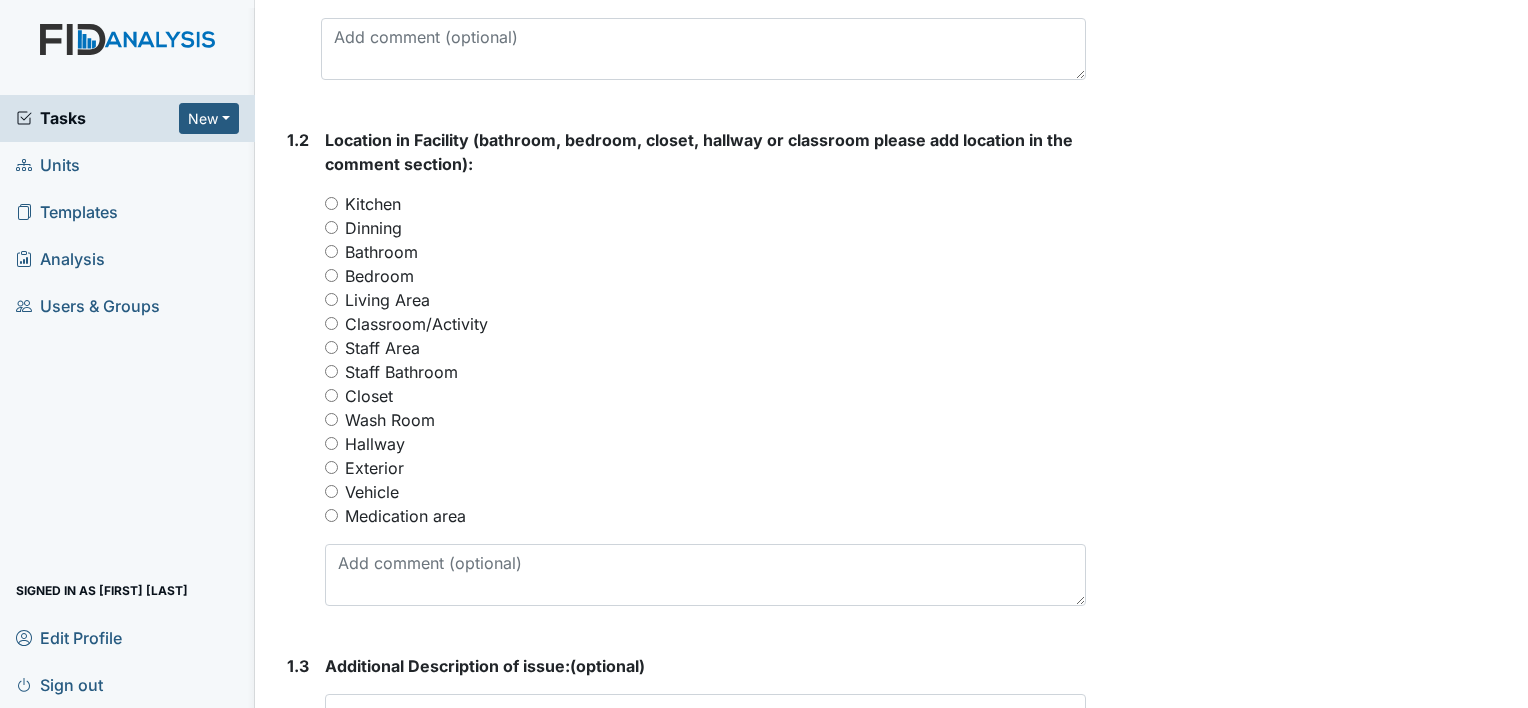 click on "Hallway" at bounding box center [331, 443] 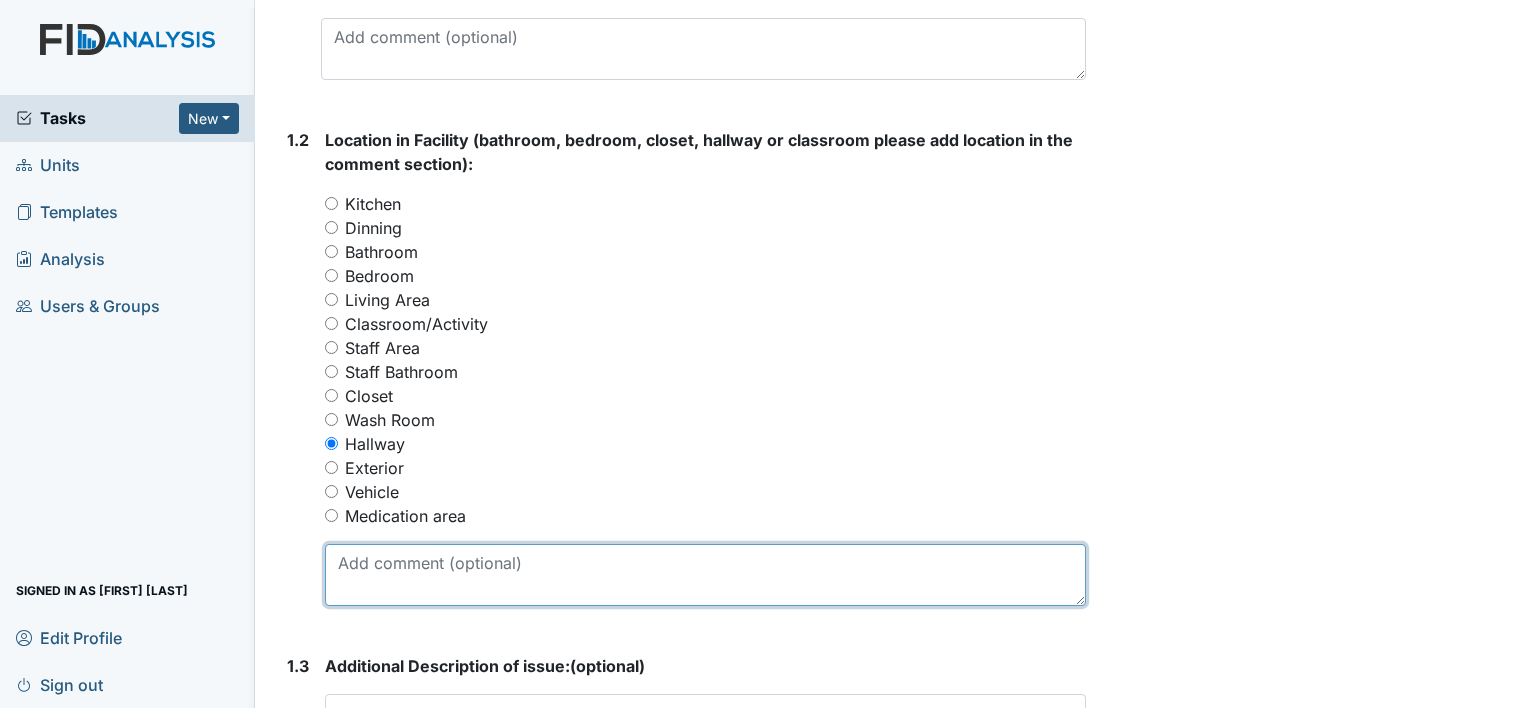 click at bounding box center [705, 575] 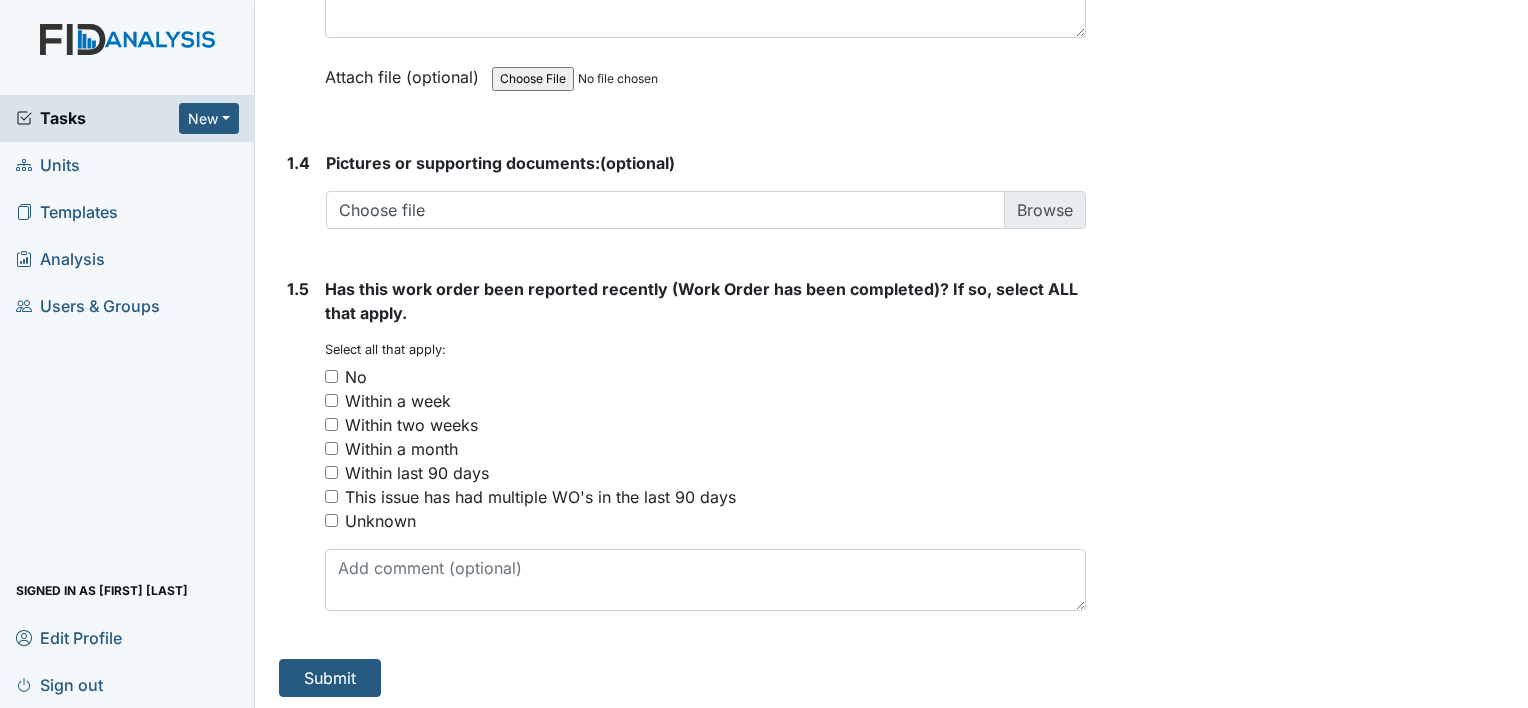 scroll, scrollTop: 1482, scrollLeft: 0, axis: vertical 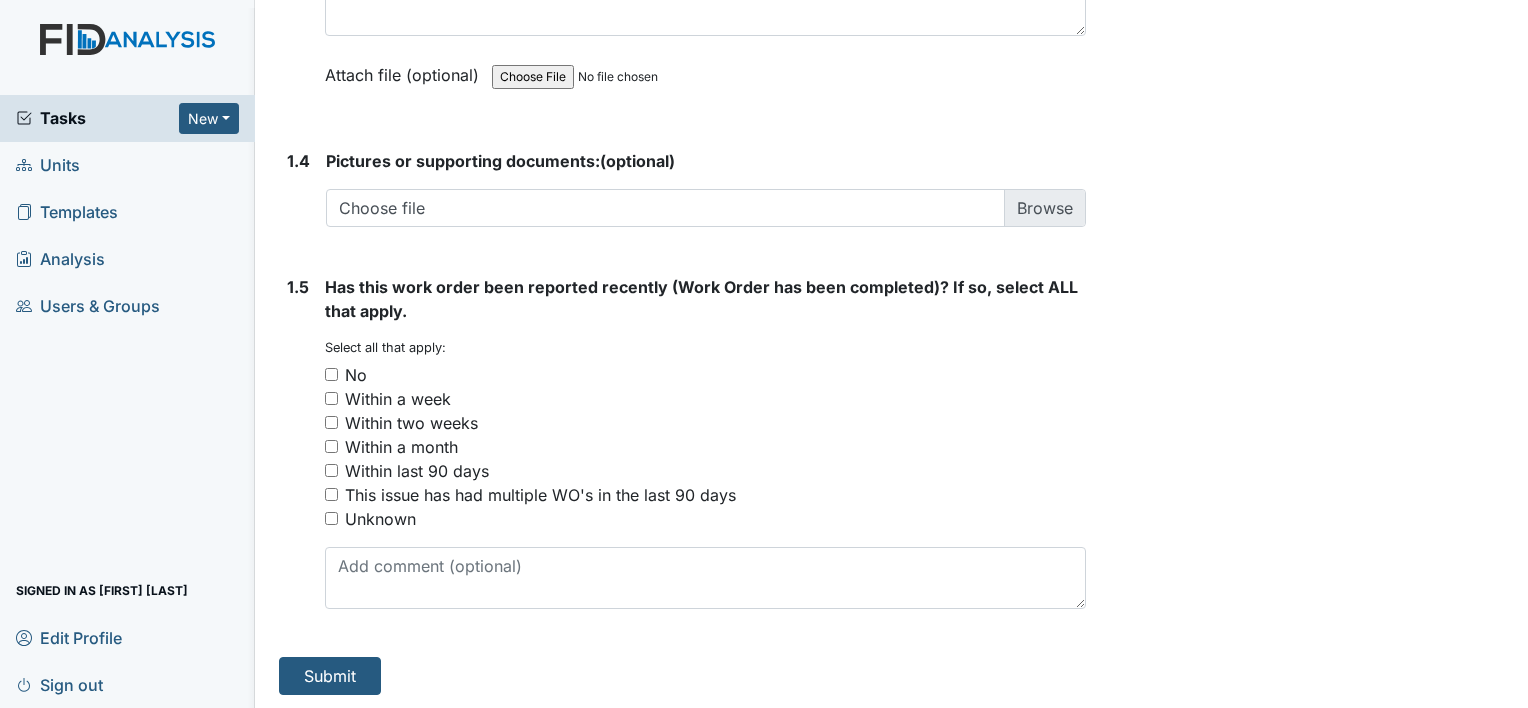 type on "thermostat needs to be replaced does not allow for adjustment of temps" 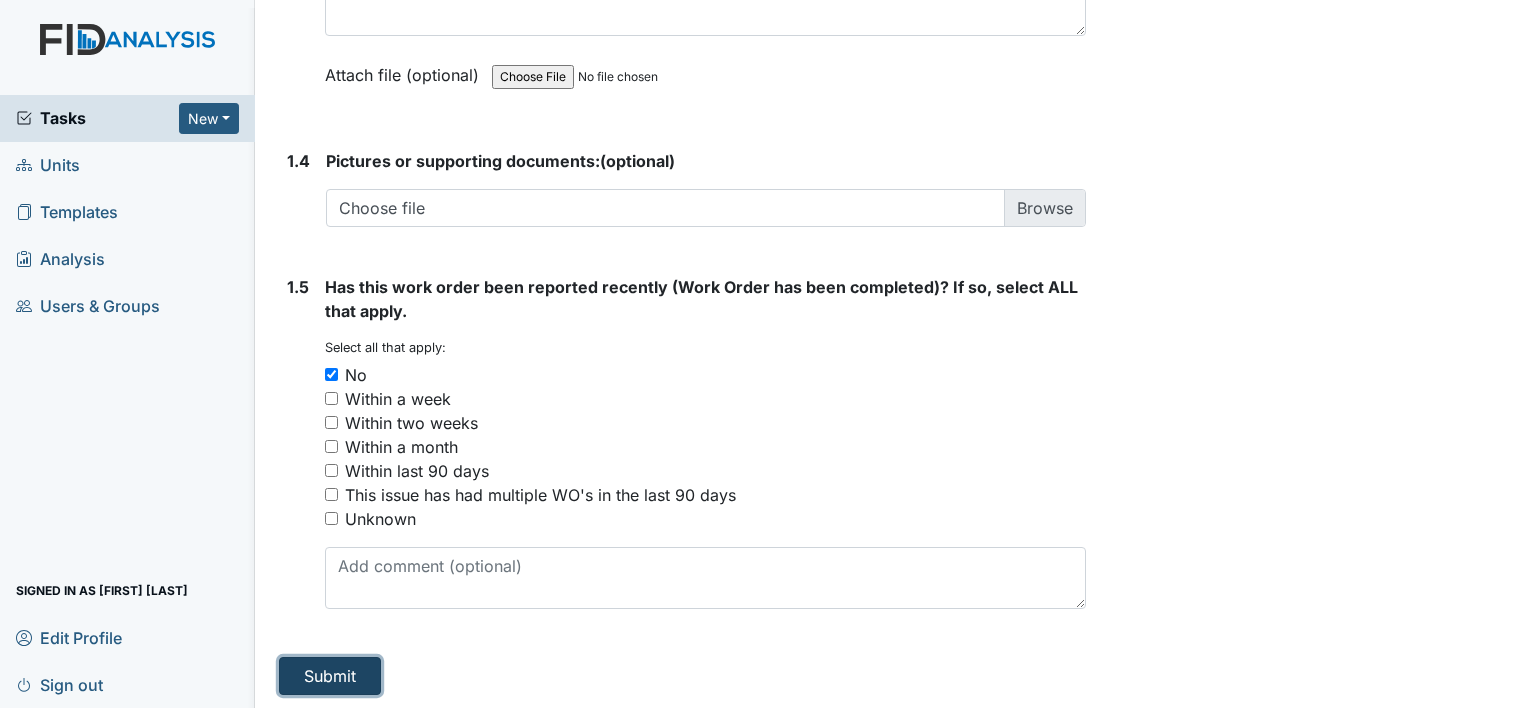 click on "Submit" at bounding box center (330, 676) 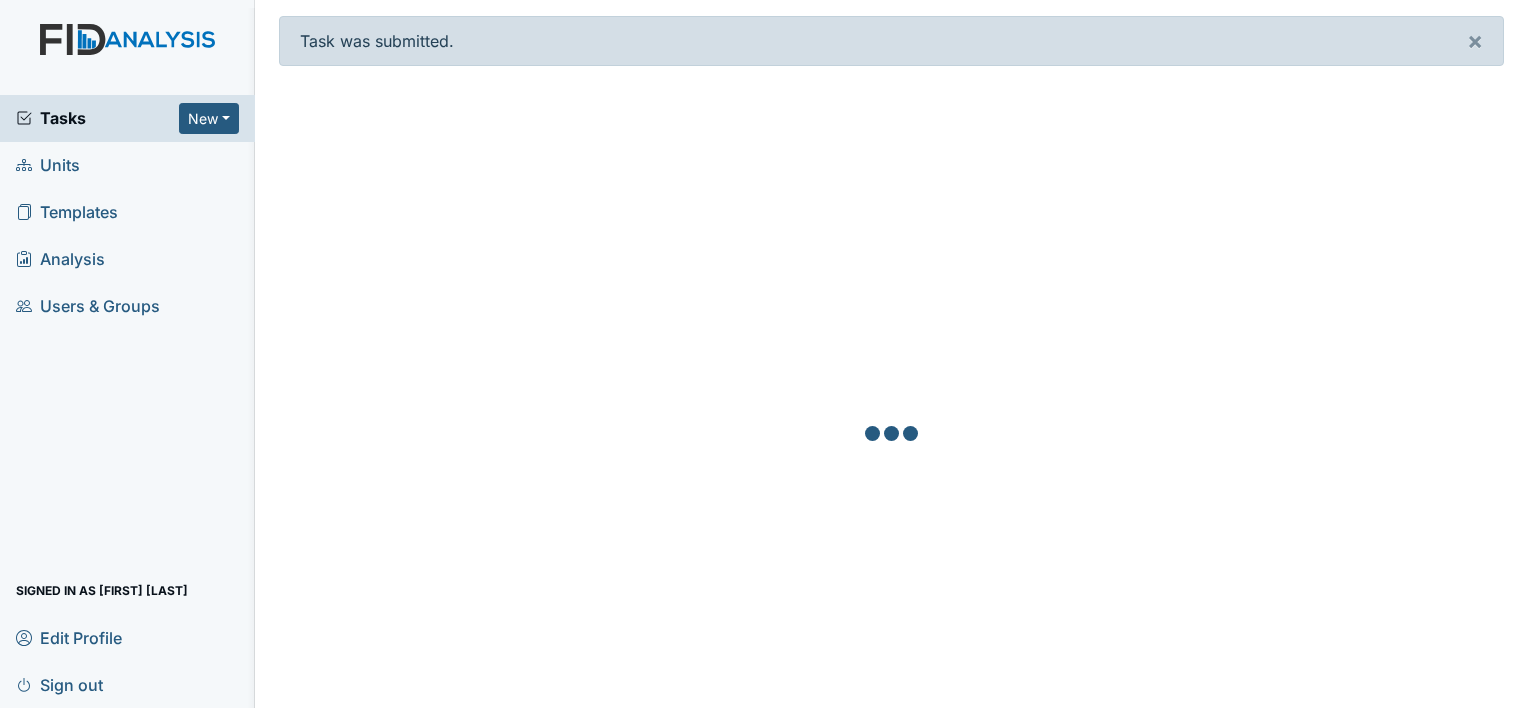 scroll, scrollTop: 0, scrollLeft: 0, axis: both 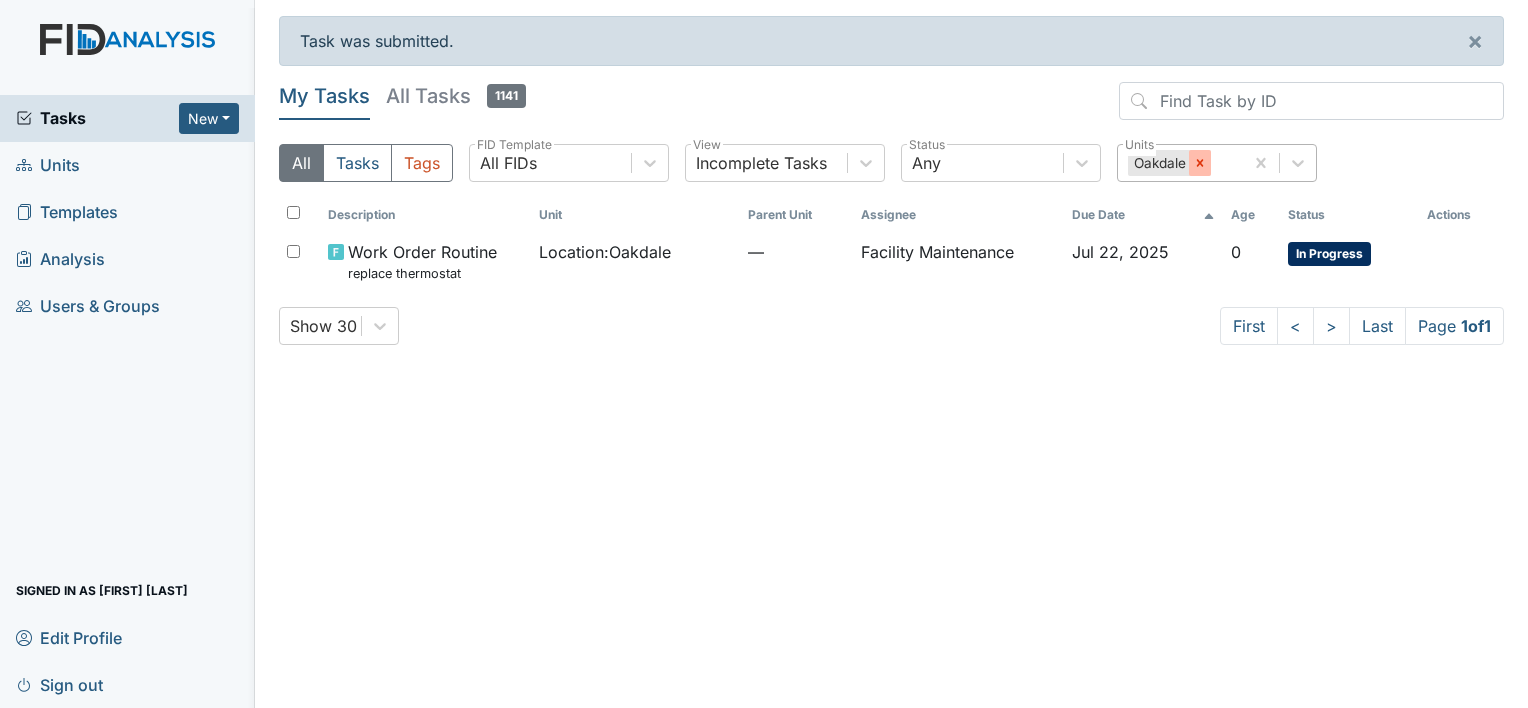click at bounding box center (1199, 162) 